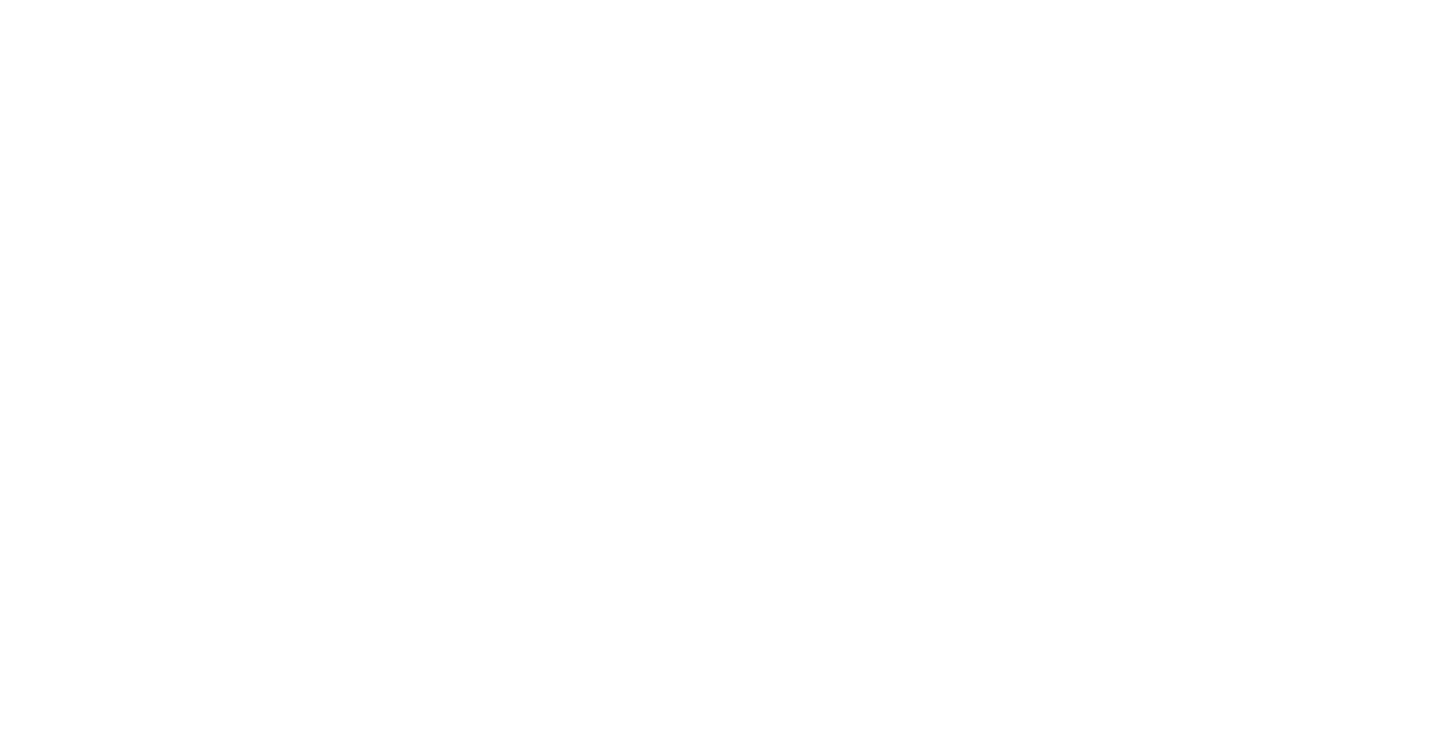 scroll, scrollTop: 0, scrollLeft: 0, axis: both 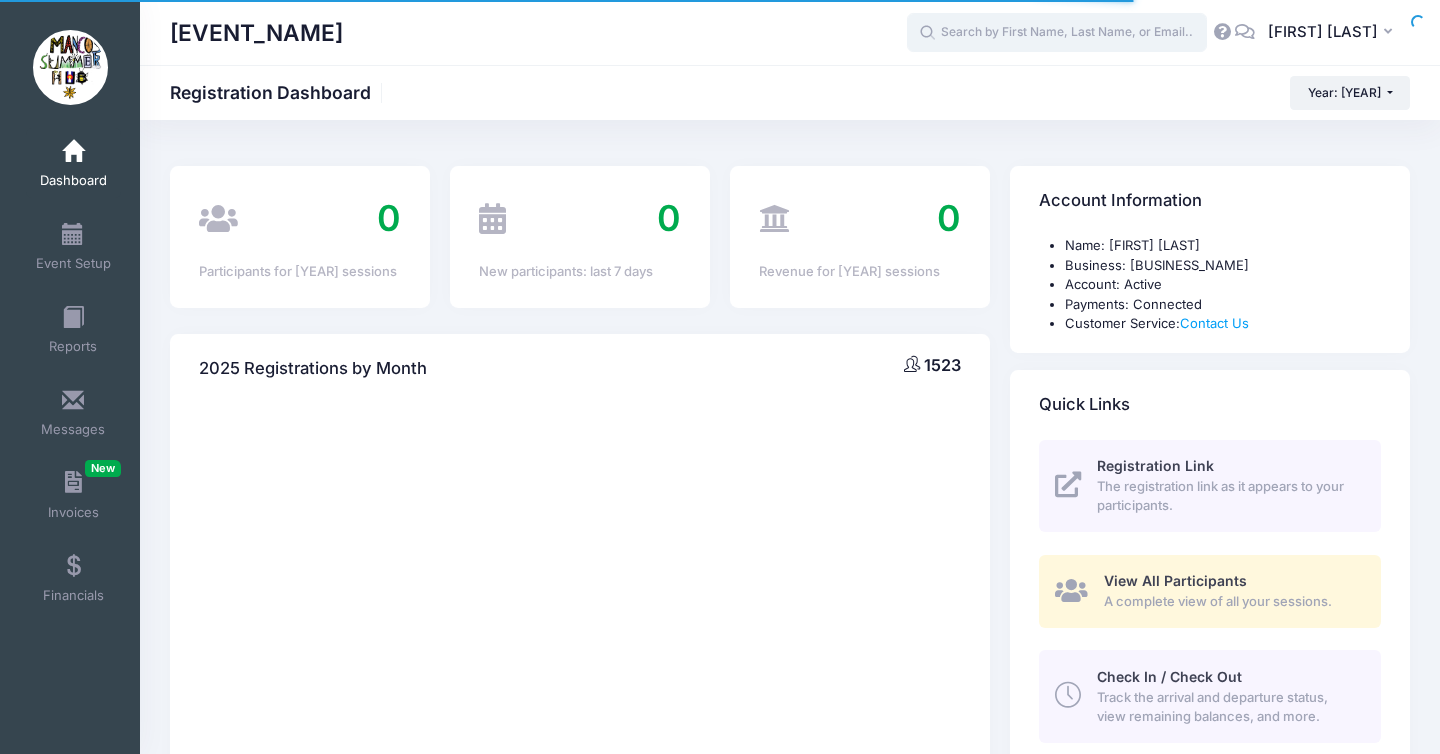 click at bounding box center (1057, 33) 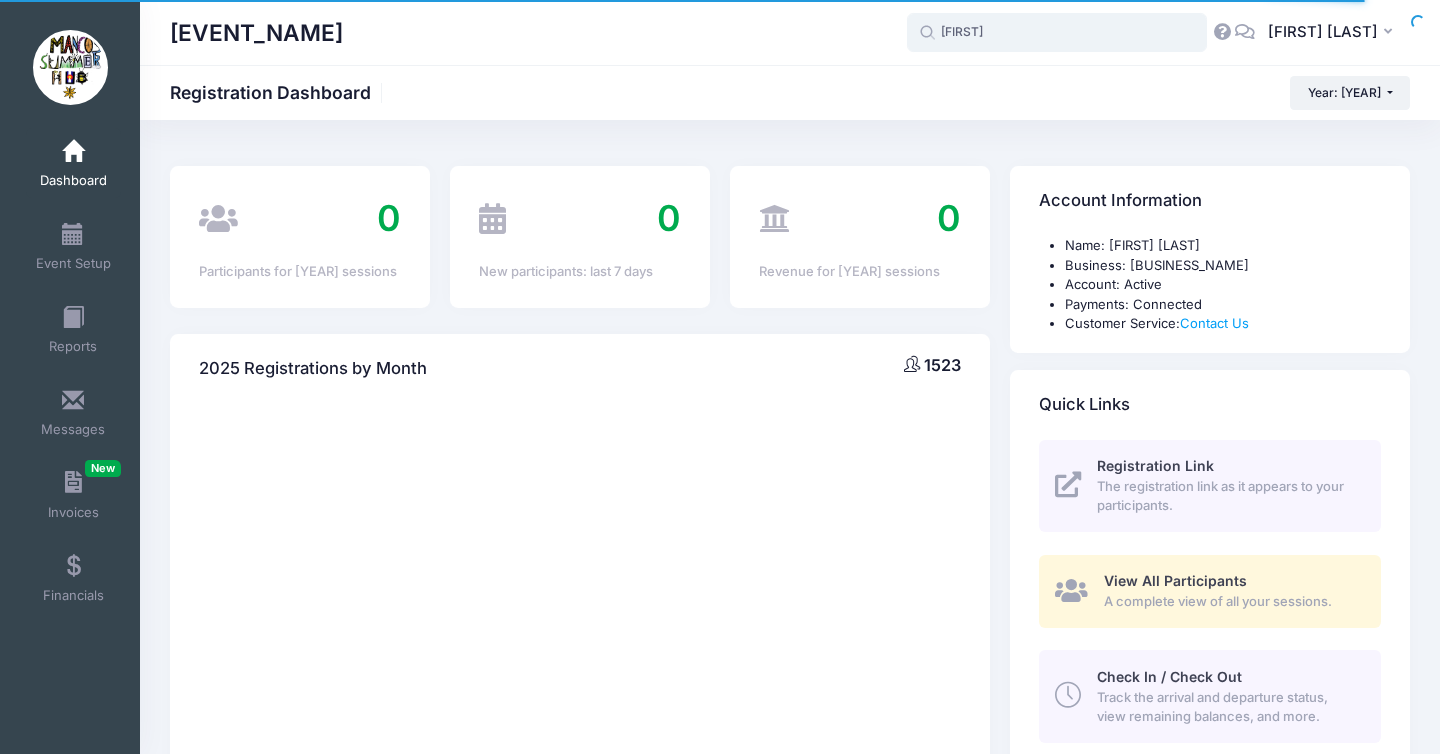 type on "estevan" 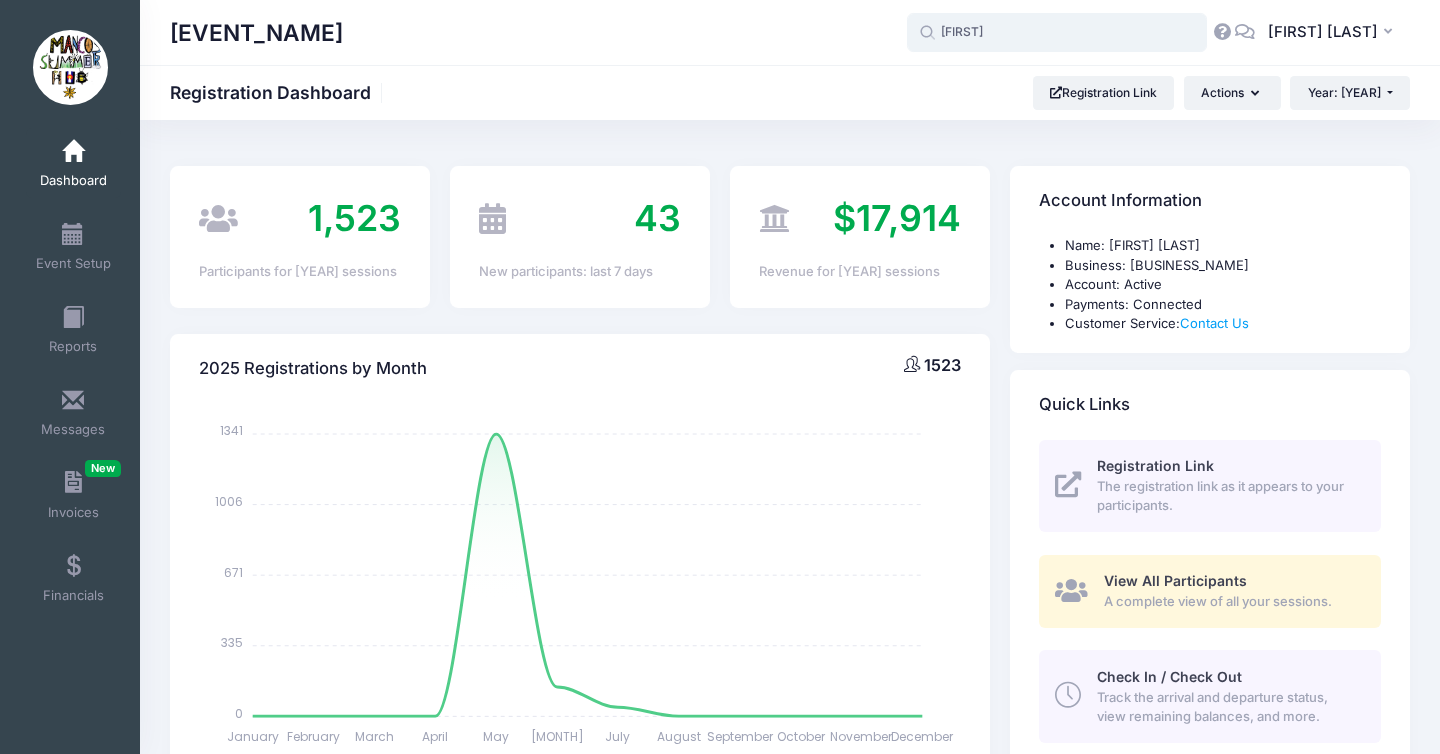 click on "estevan" at bounding box center (1057, 33) 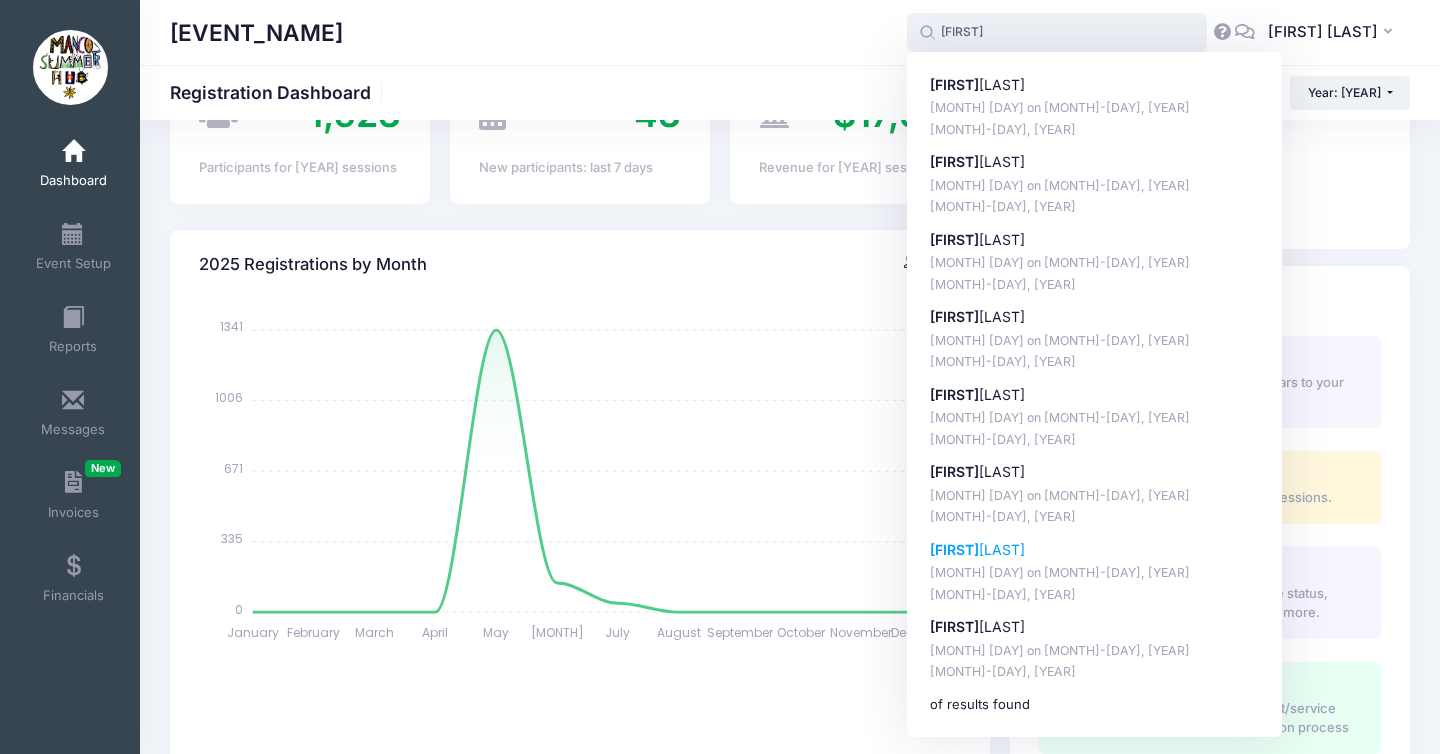 scroll, scrollTop: 0, scrollLeft: 0, axis: both 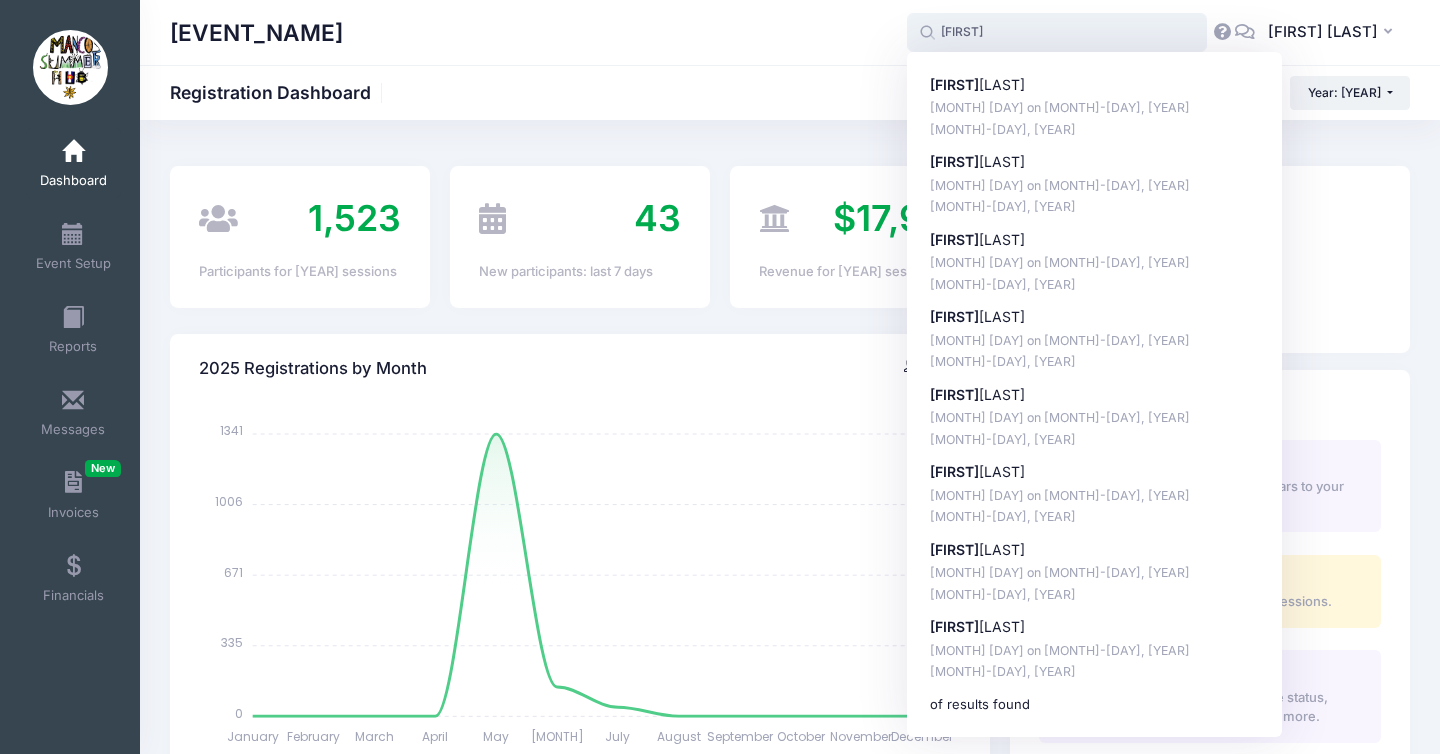 click on "estevan" at bounding box center [1057, 33] 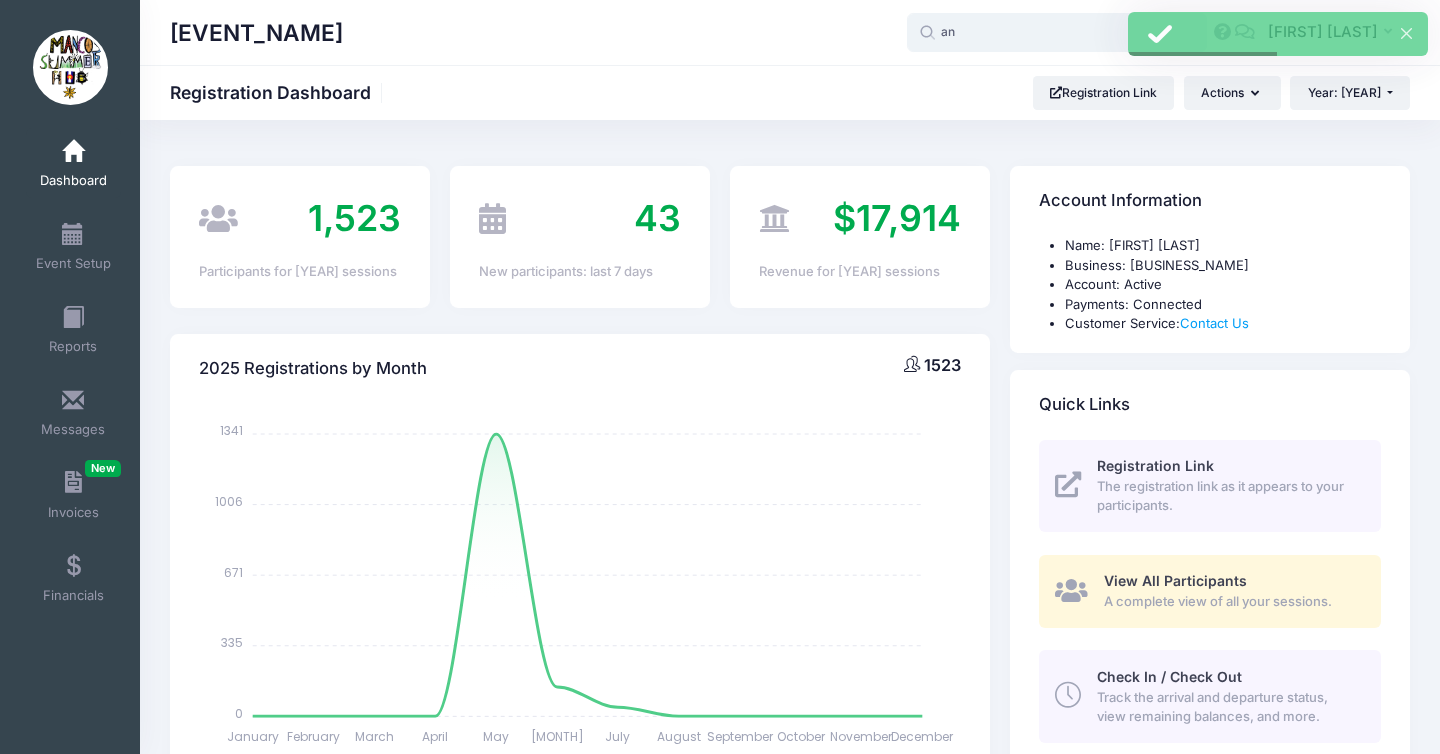 type on "an" 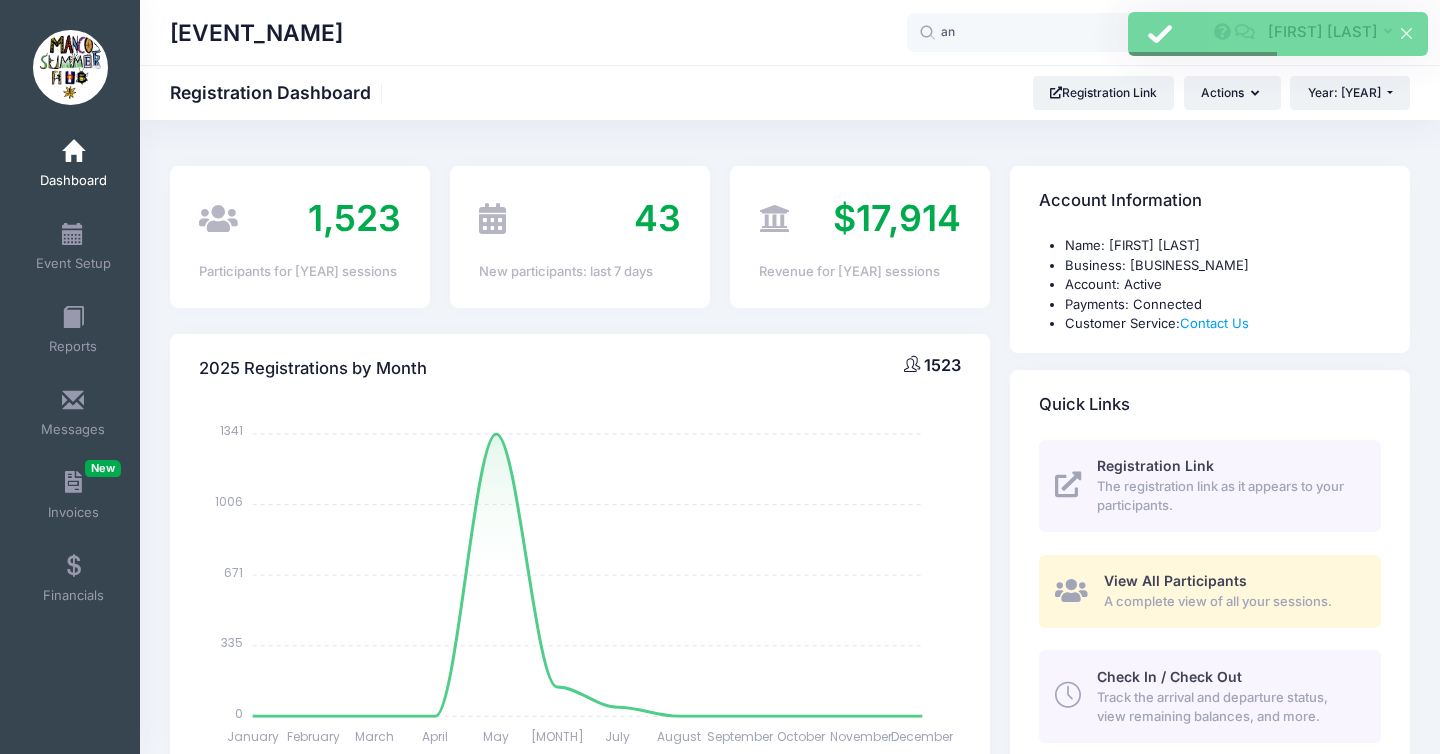 click on "View All Participants
A complete view of all your sessions." at bounding box center [1210, 591] 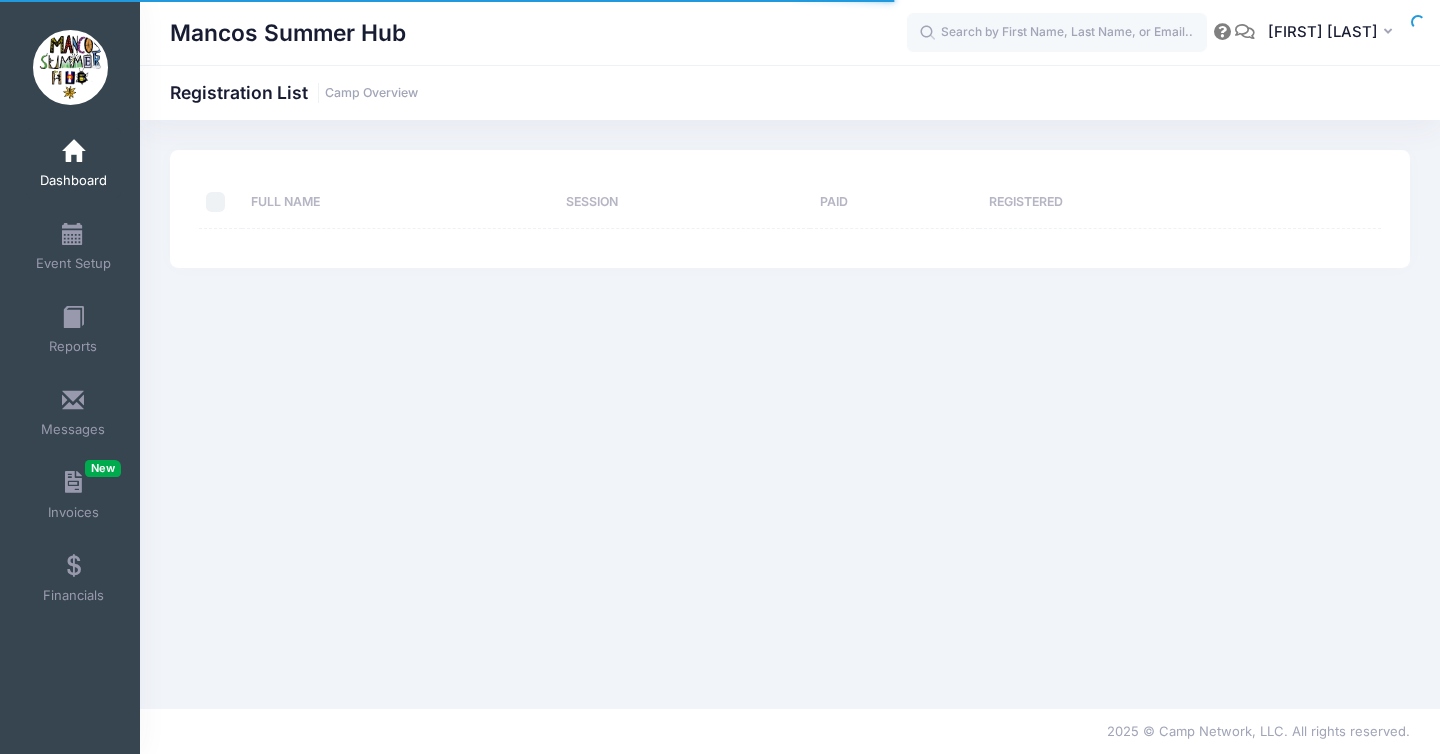 scroll, scrollTop: 0, scrollLeft: 0, axis: both 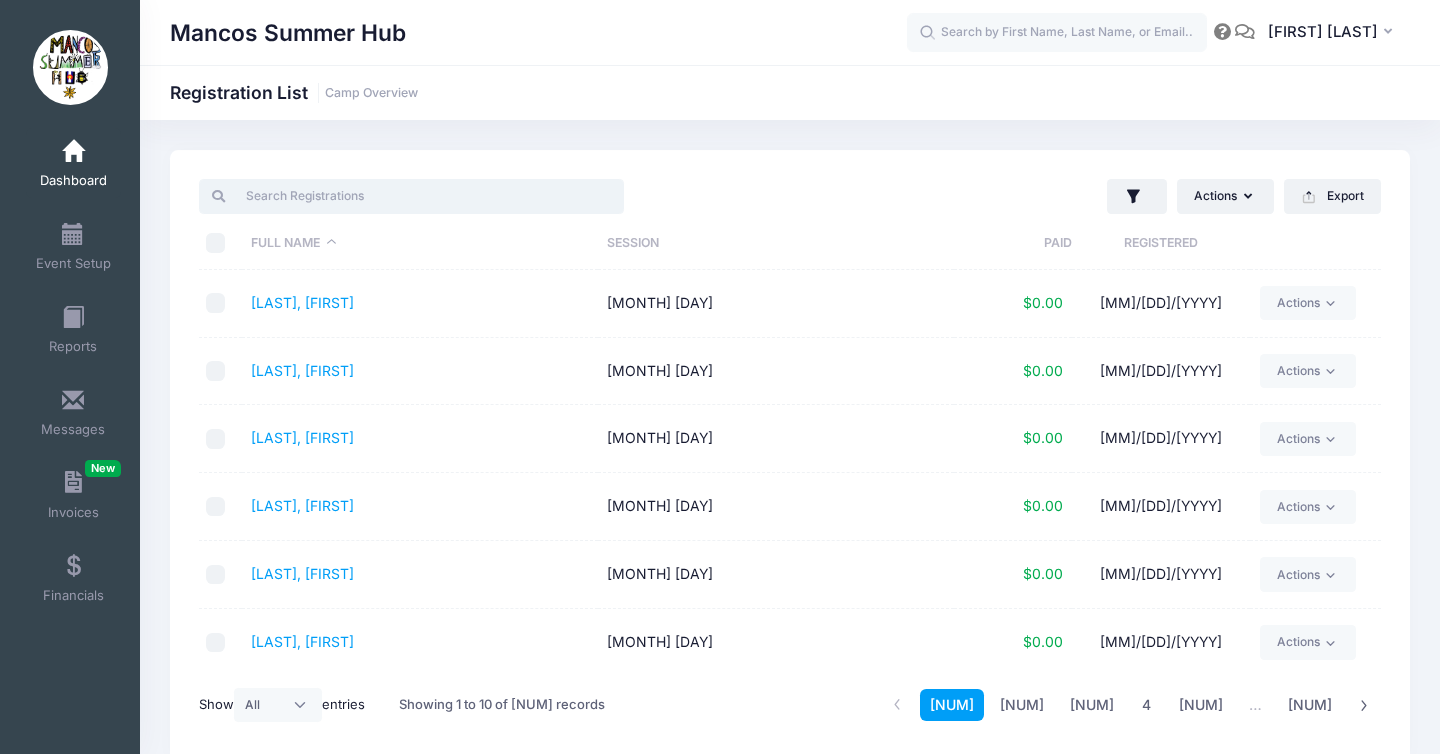 click at bounding box center (411, 196) 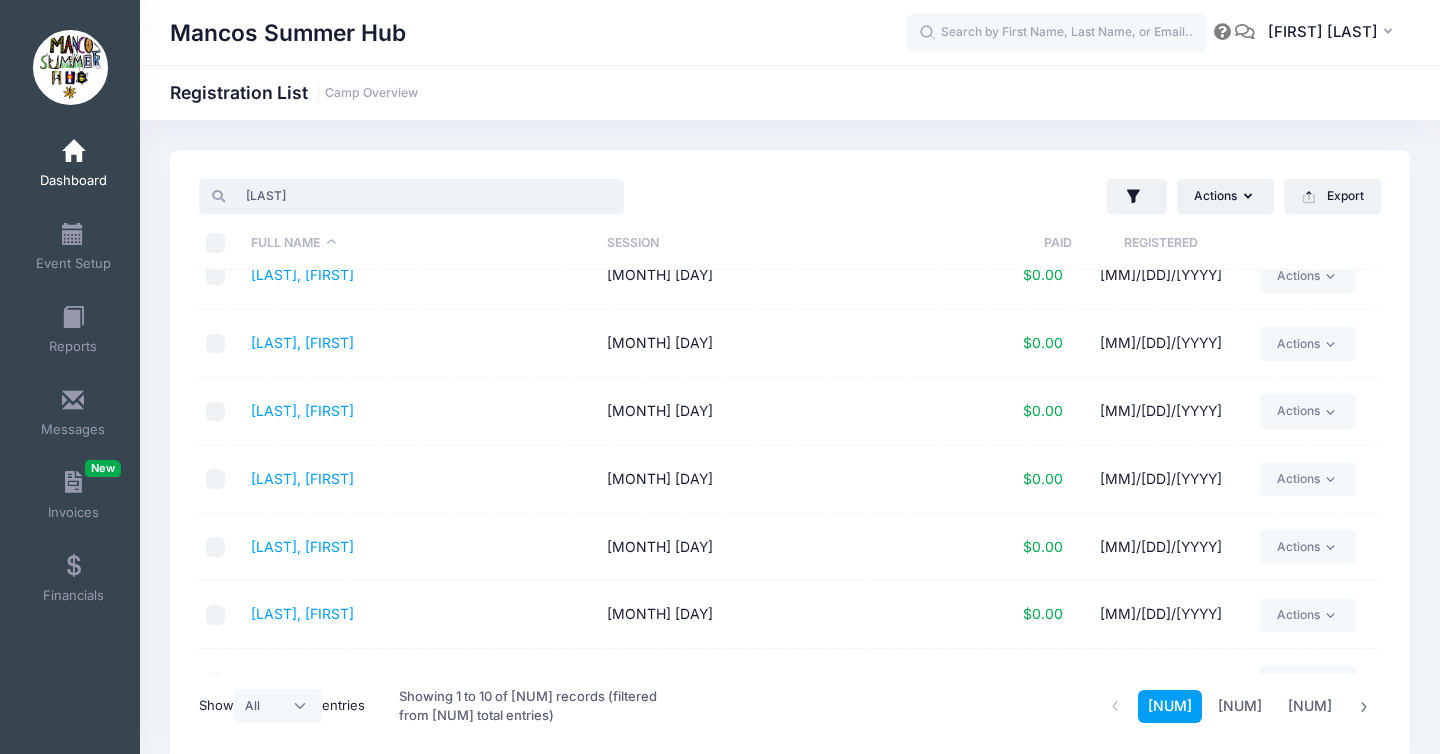 scroll, scrollTop: 273, scrollLeft: 0, axis: vertical 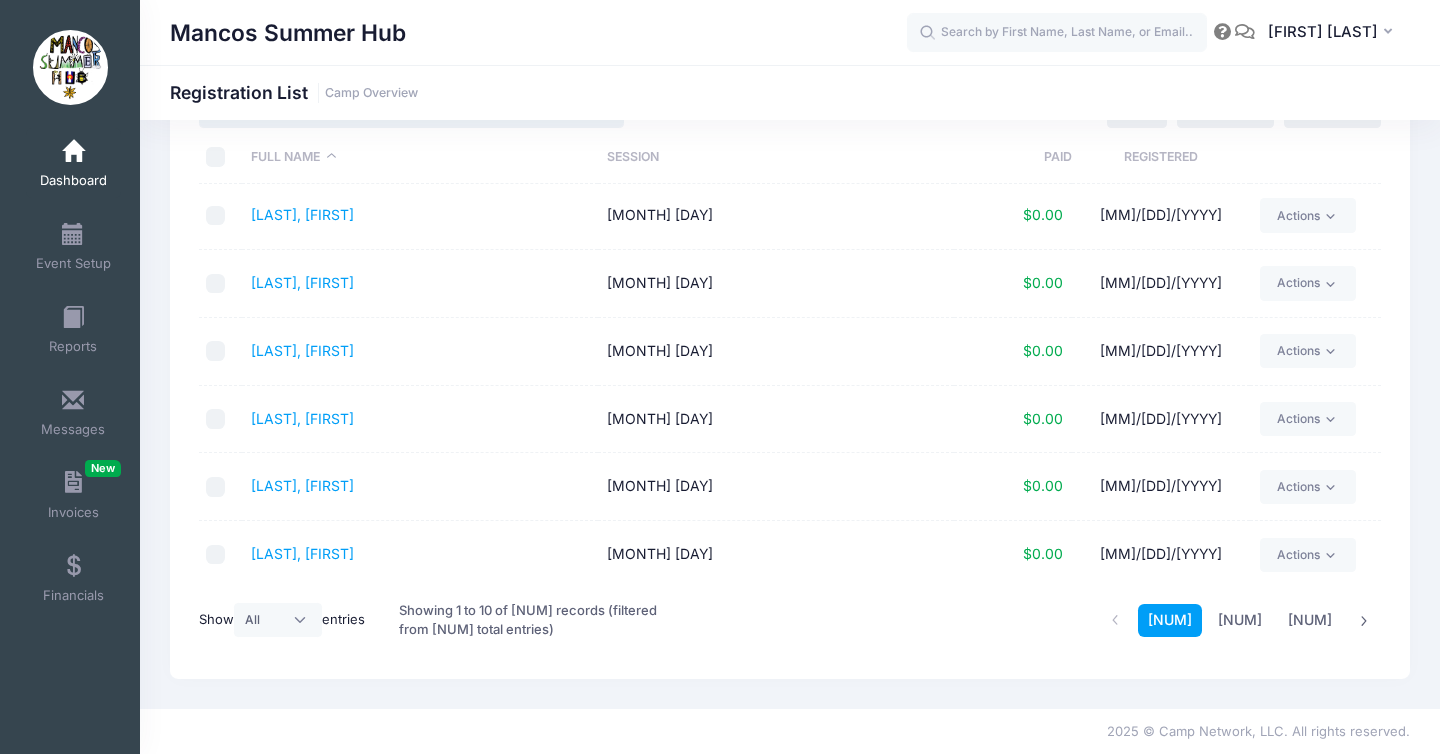 type on "estevan" 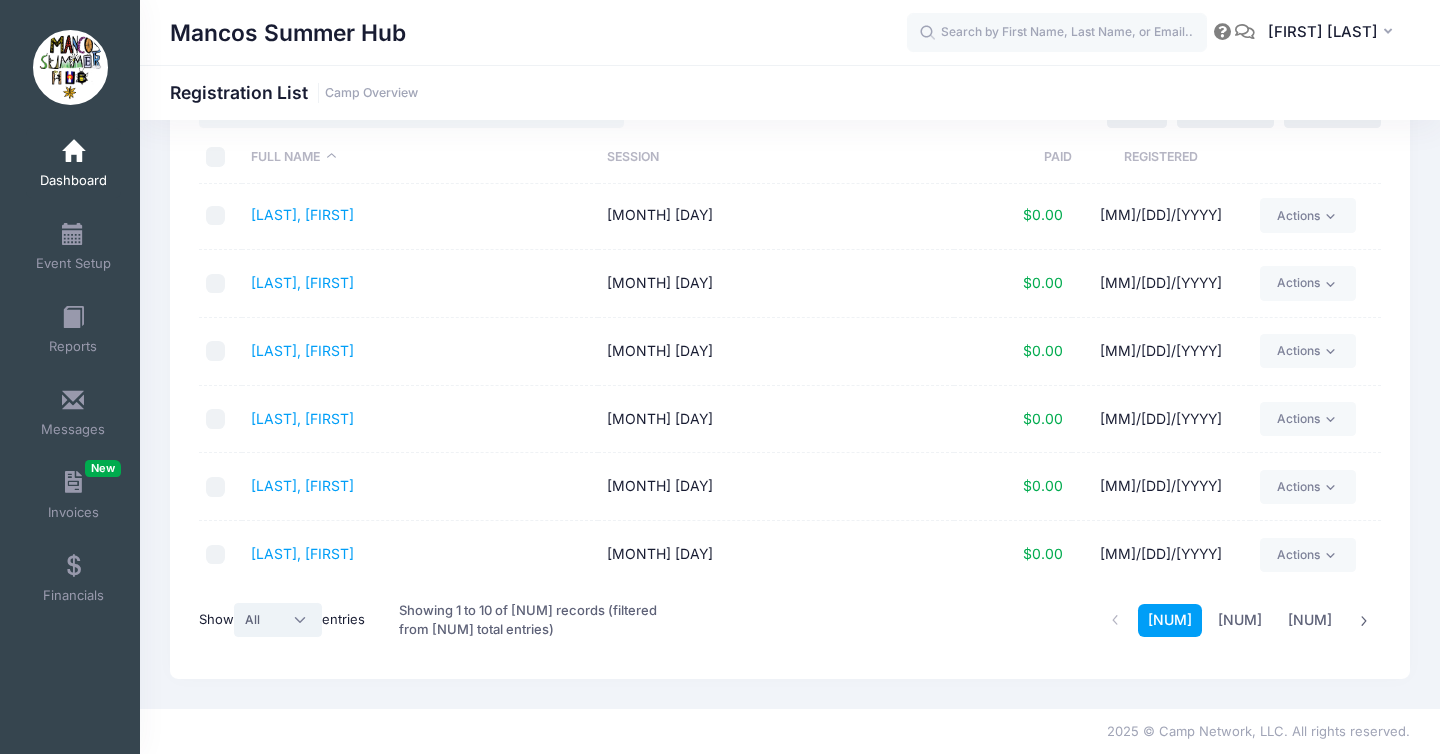 click on "All 10 25 50" at bounding box center (278, 620) 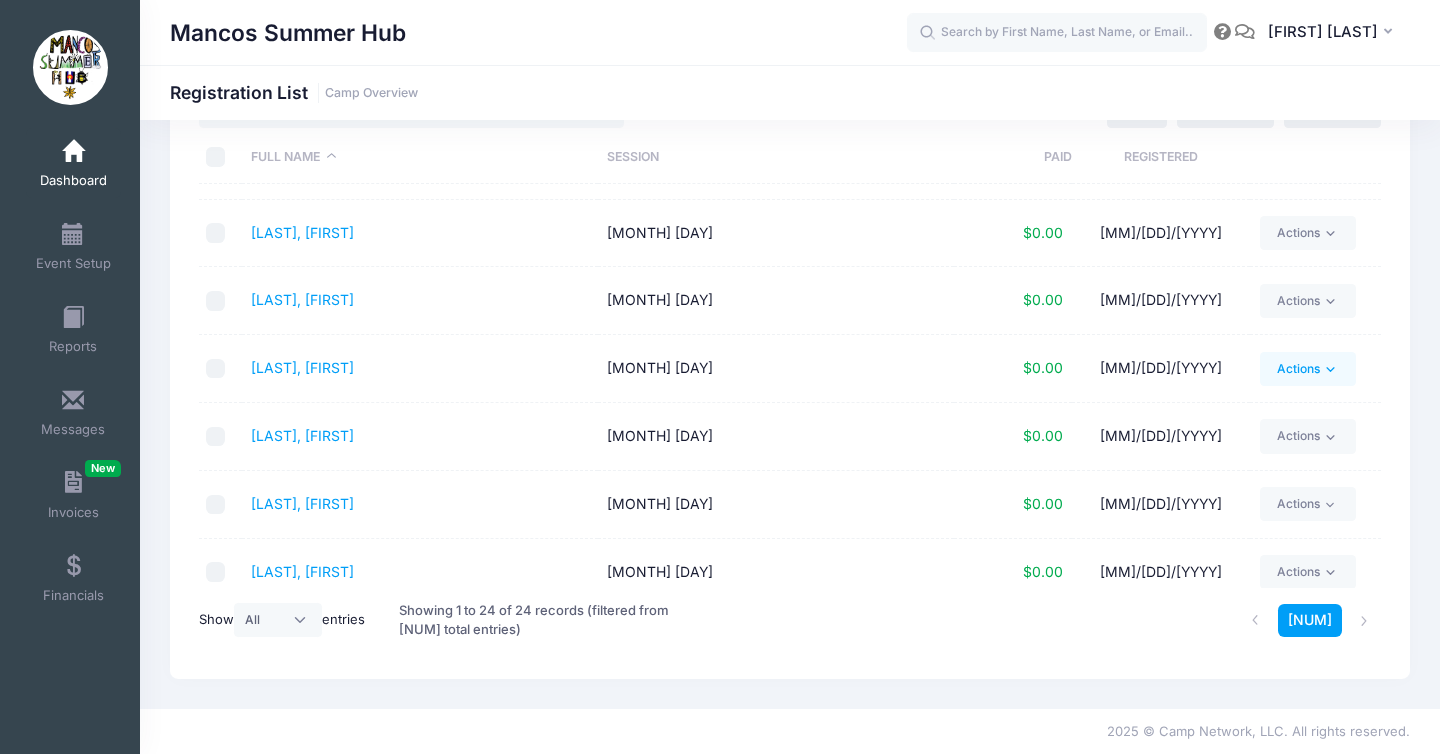 click on "Actions" at bounding box center [1307, 369] 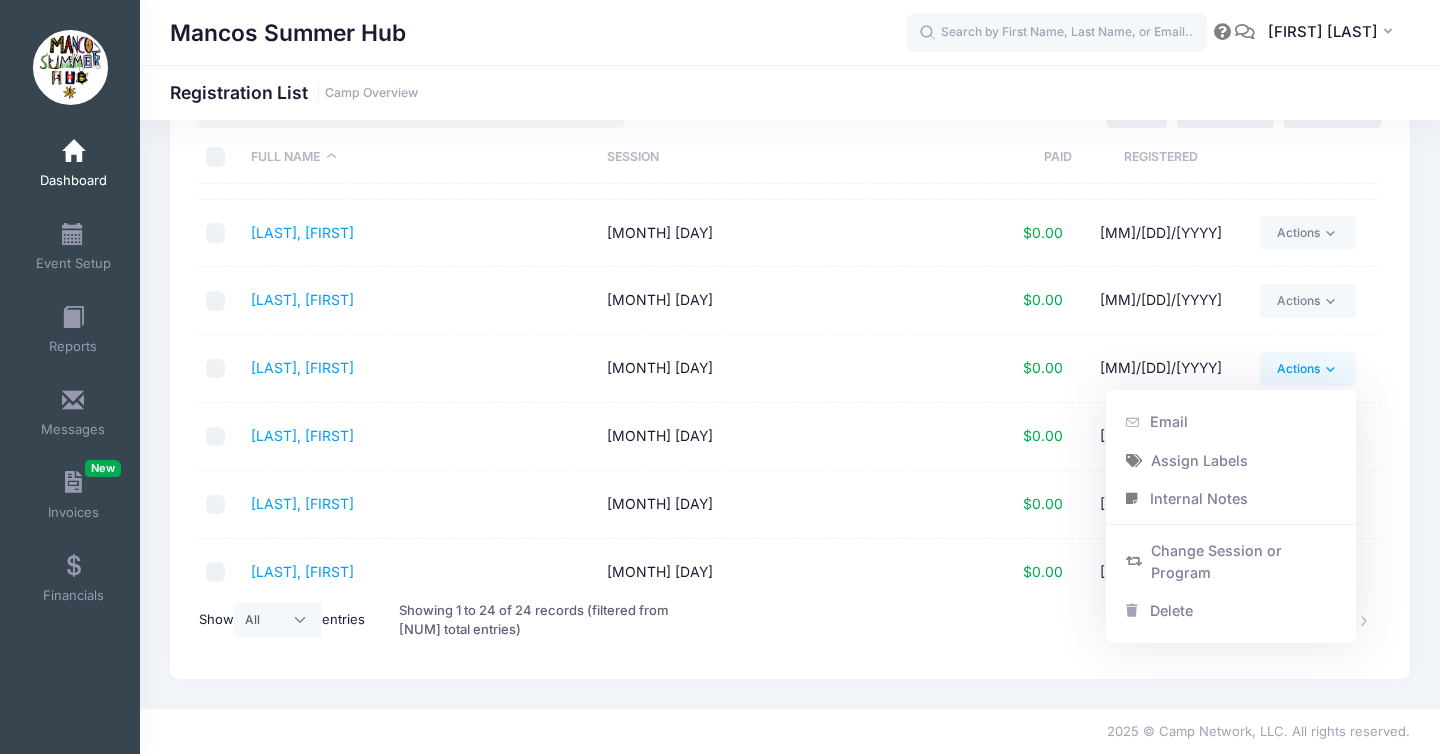scroll, scrollTop: 0, scrollLeft: 0, axis: both 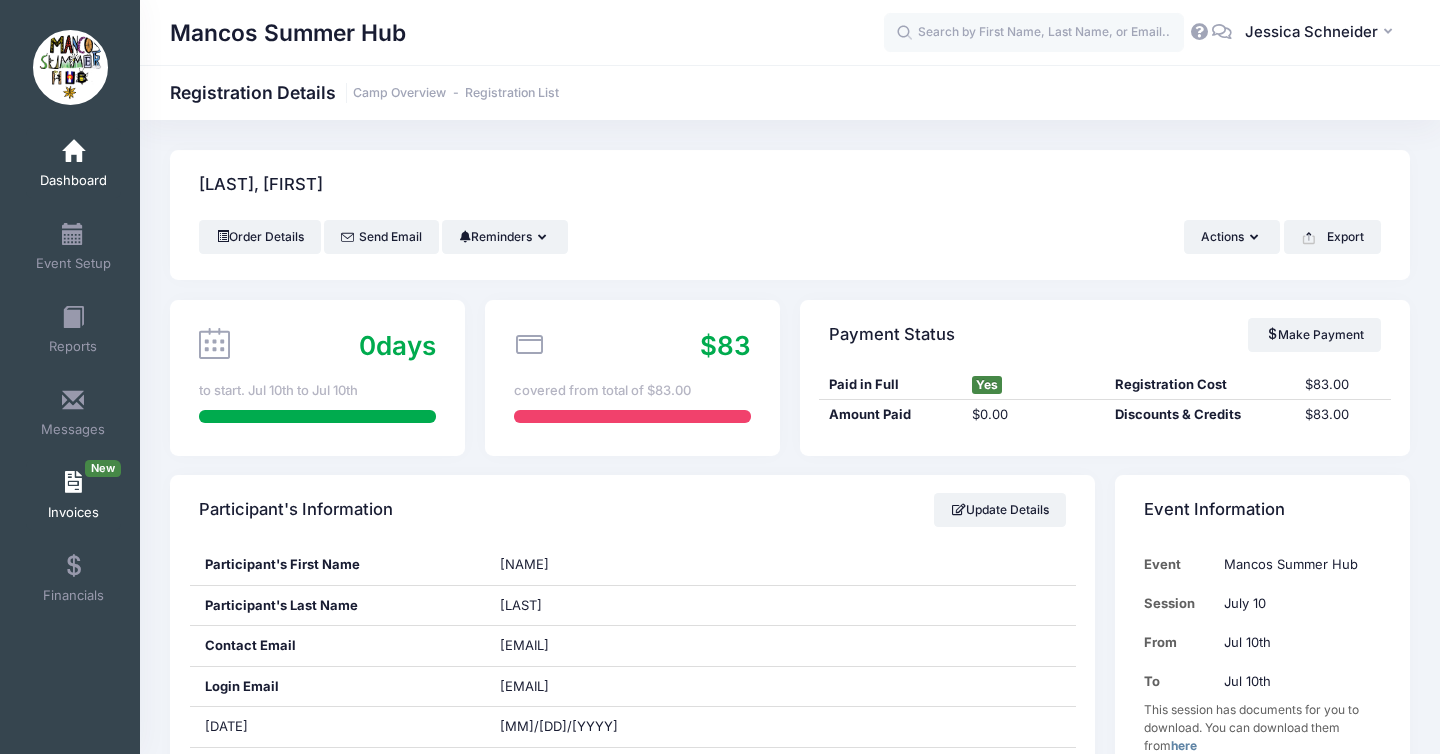 click at bounding box center [73, 483] 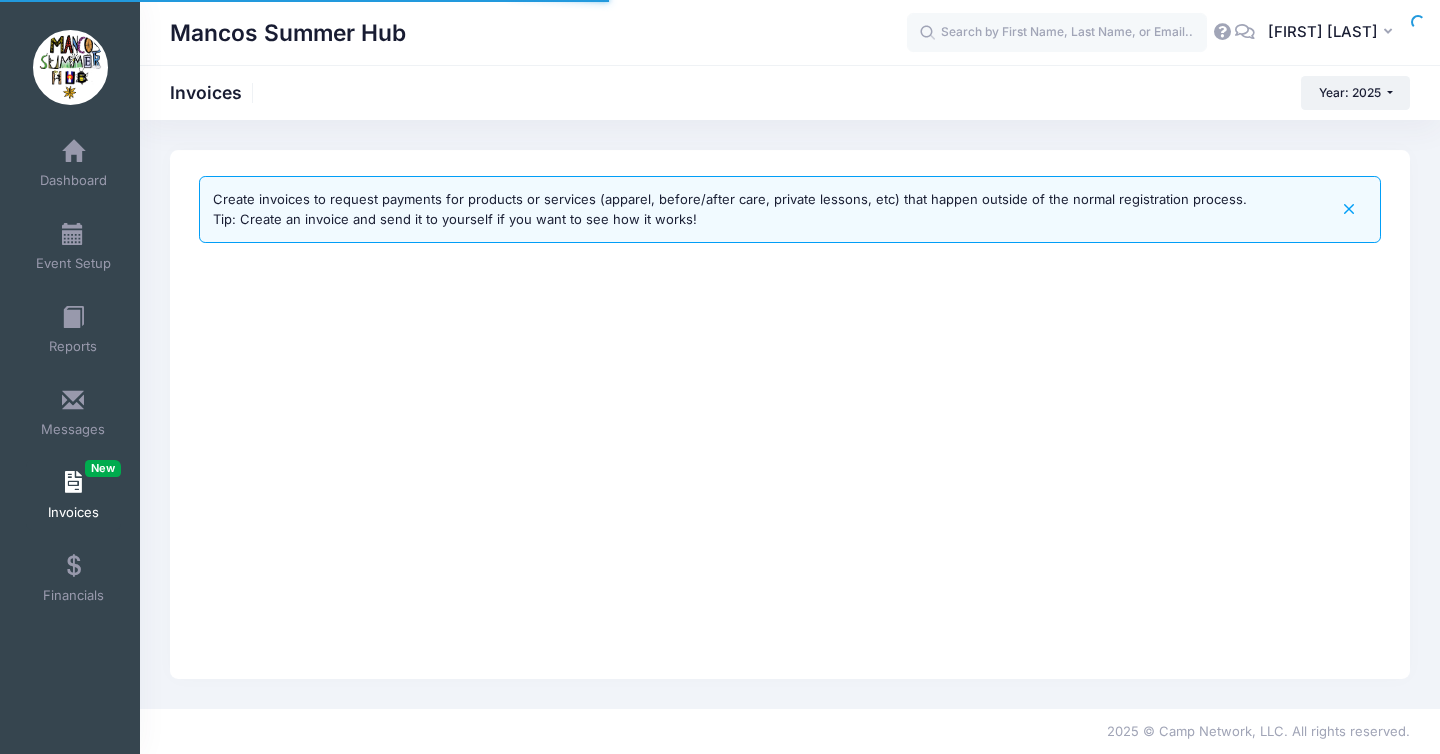 scroll, scrollTop: 0, scrollLeft: 0, axis: both 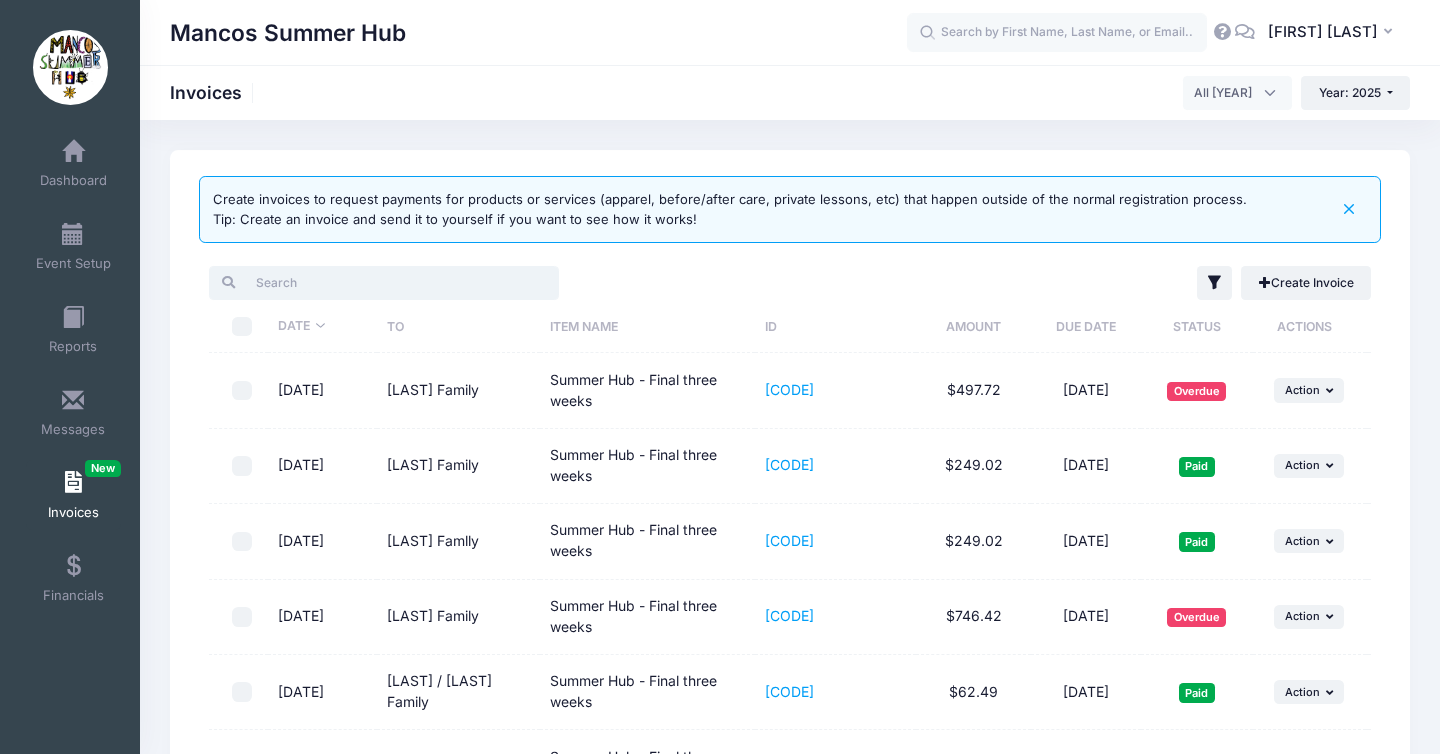 click at bounding box center [384, 283] 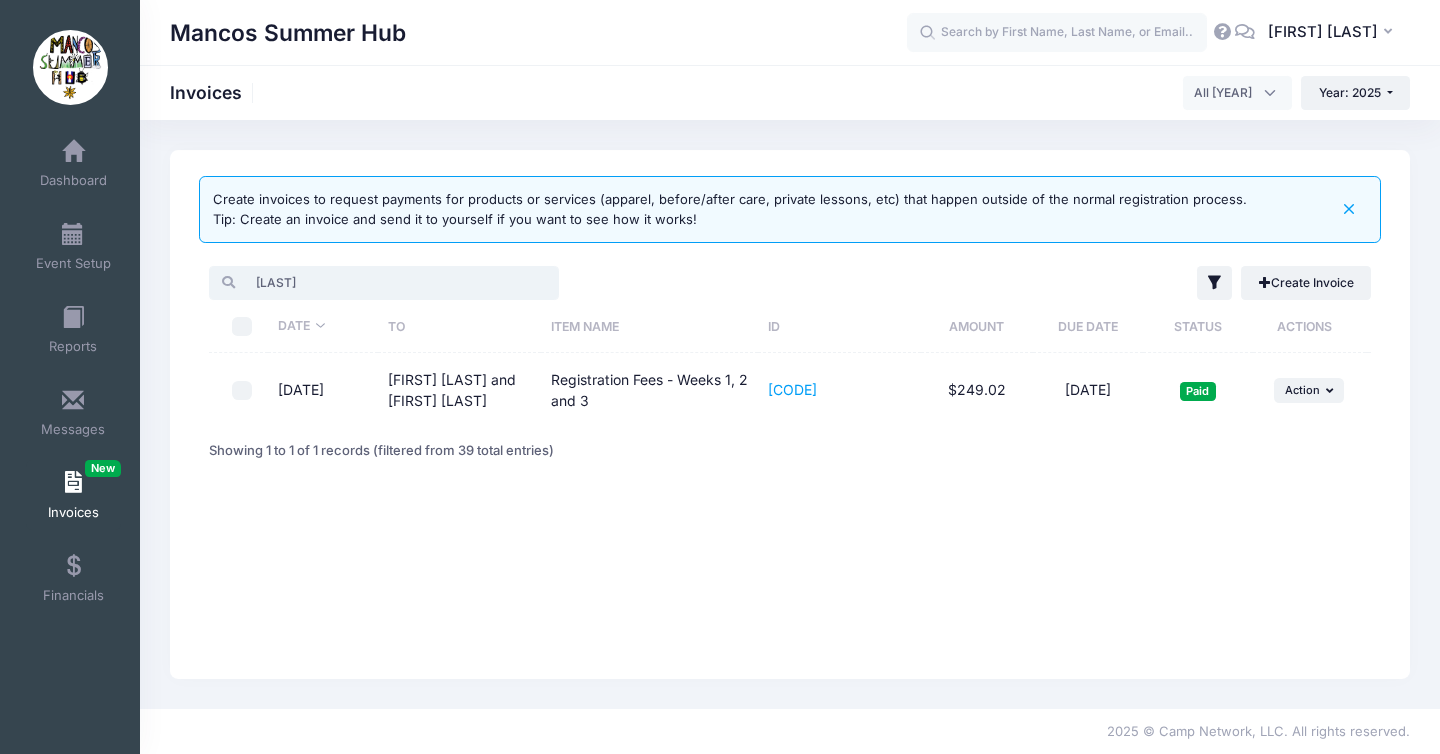 click on "[FIRST]" at bounding box center (384, 283) 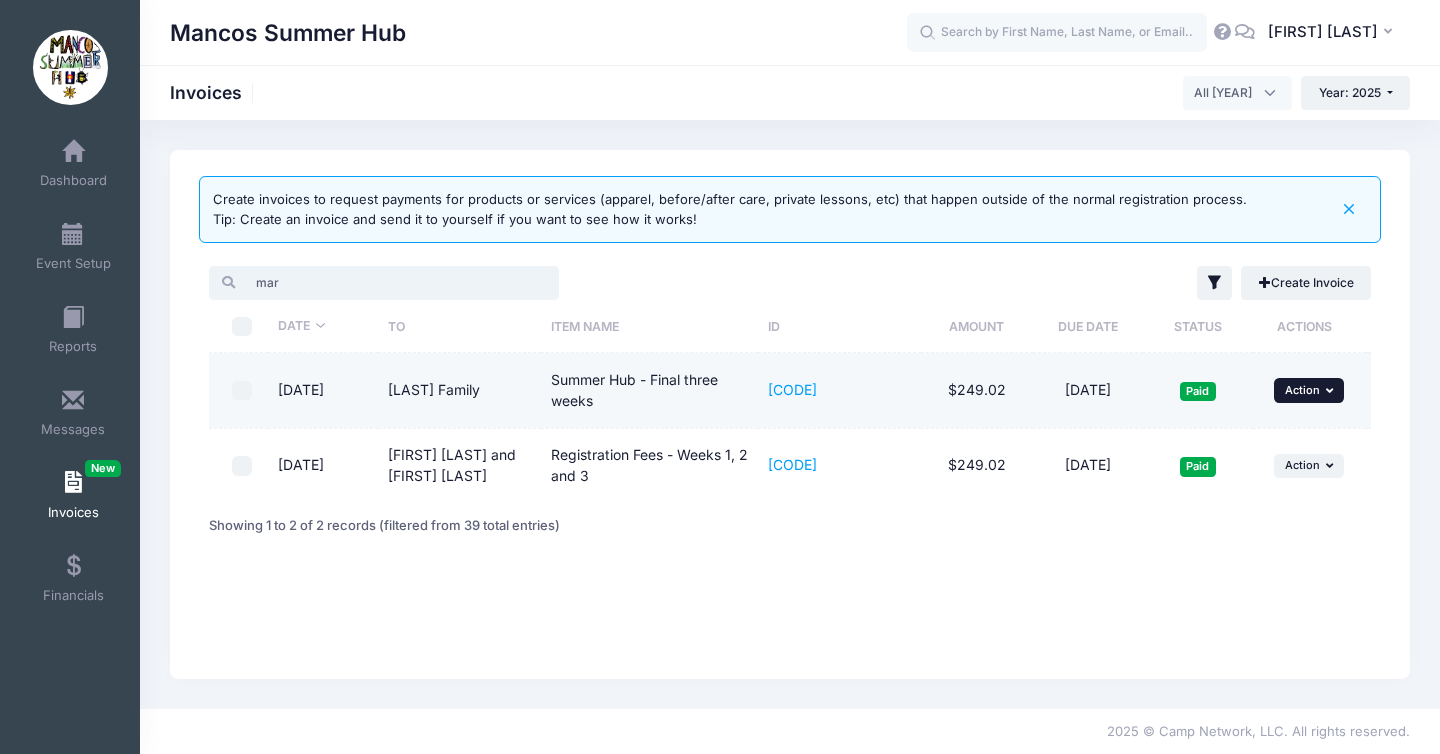 type on "mar" 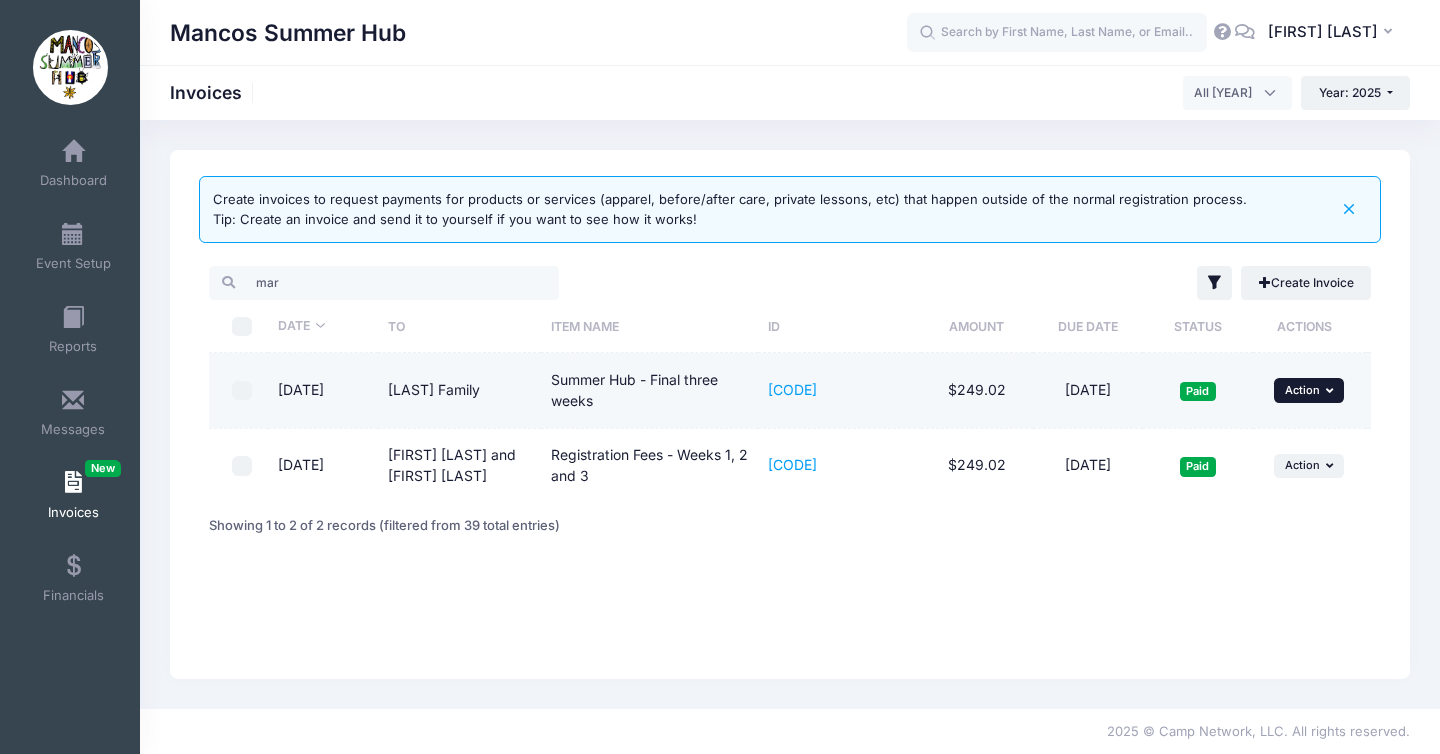 click on "Action" at bounding box center (1302, 390) 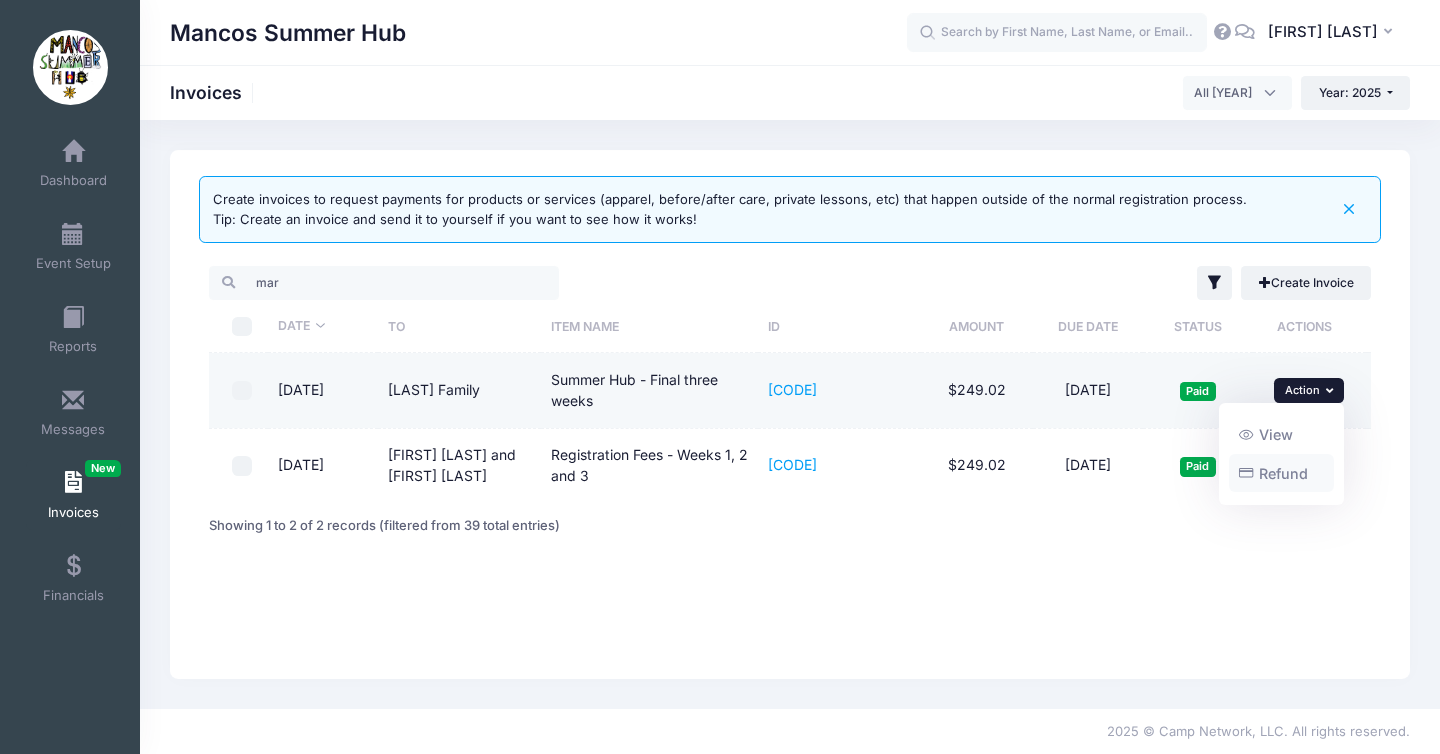 click on "Refund" at bounding box center [1282, 473] 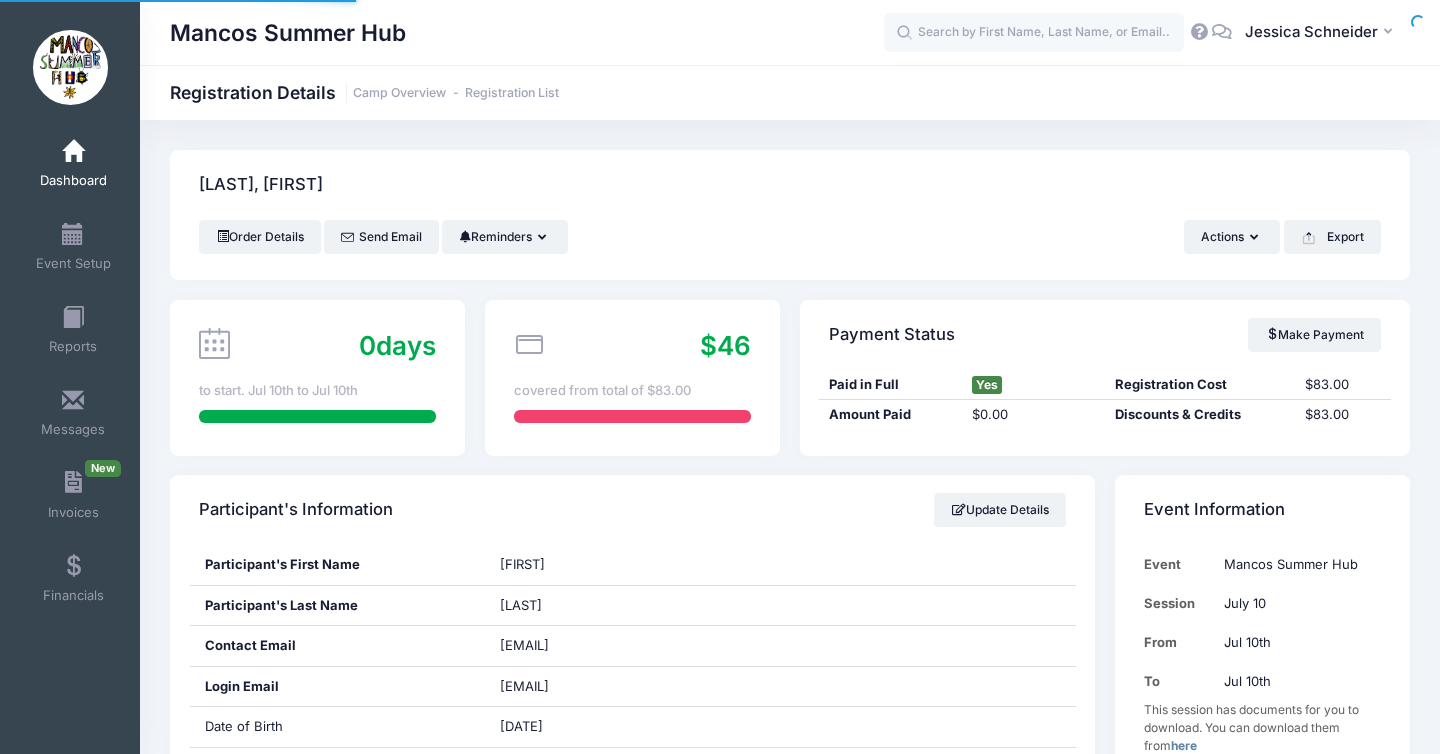 scroll, scrollTop: 0, scrollLeft: 0, axis: both 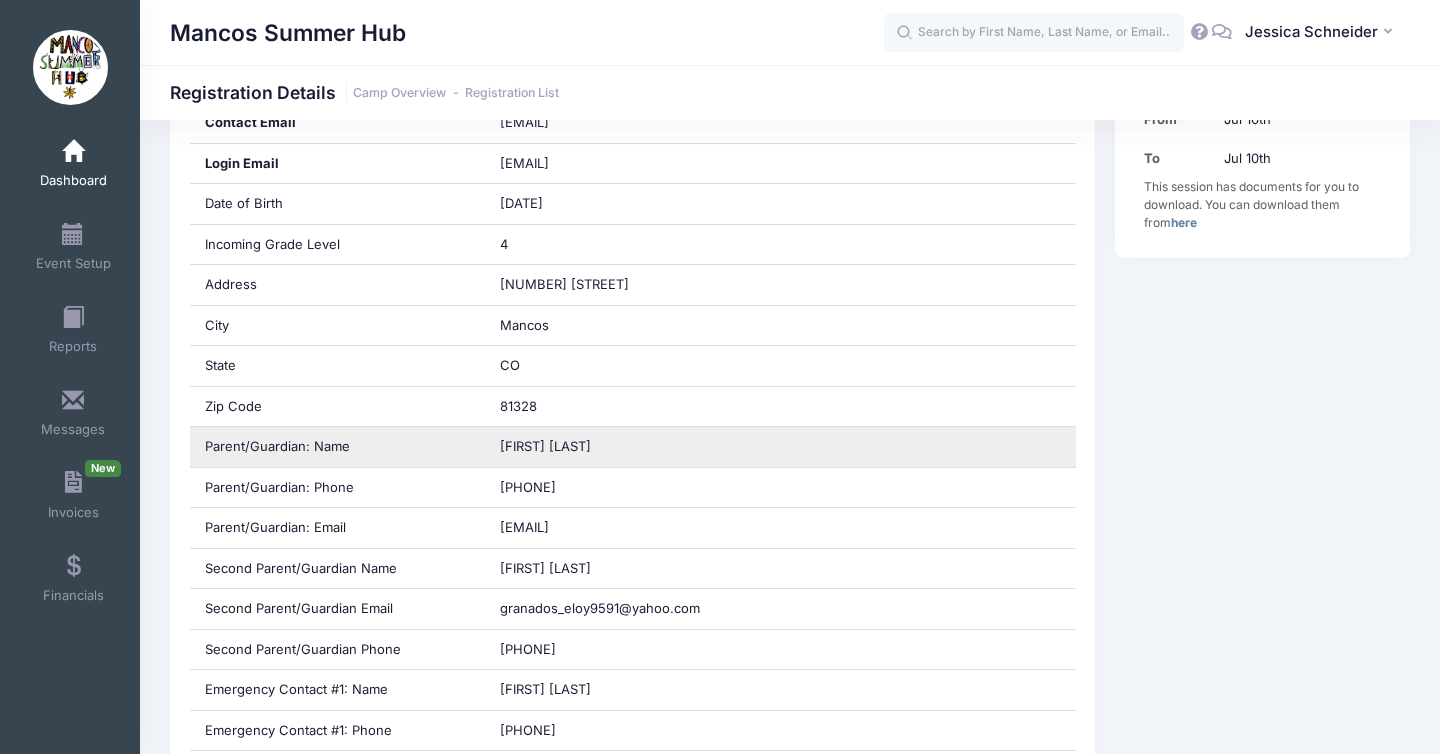 click on "[FIRST] [LAST]" at bounding box center [504, 244] 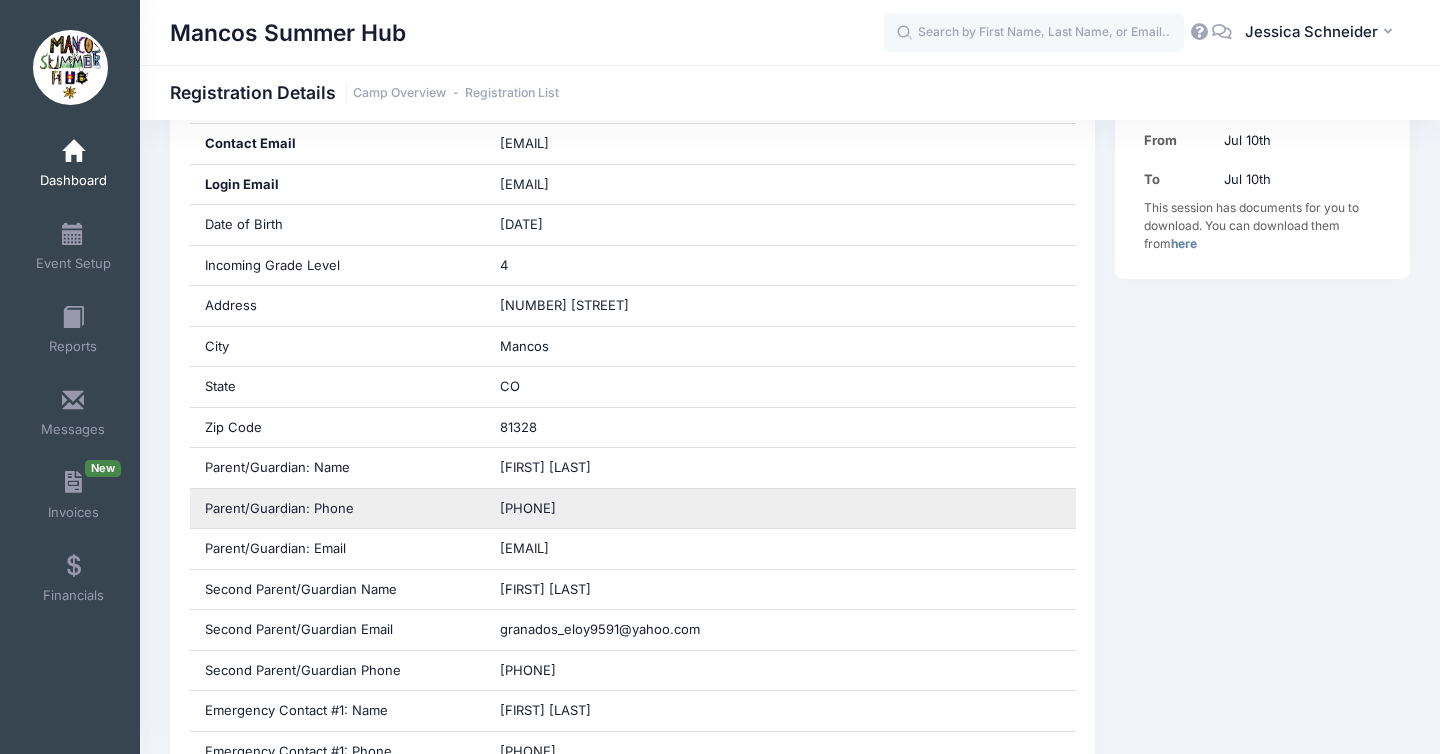 scroll, scrollTop: 0, scrollLeft: 0, axis: both 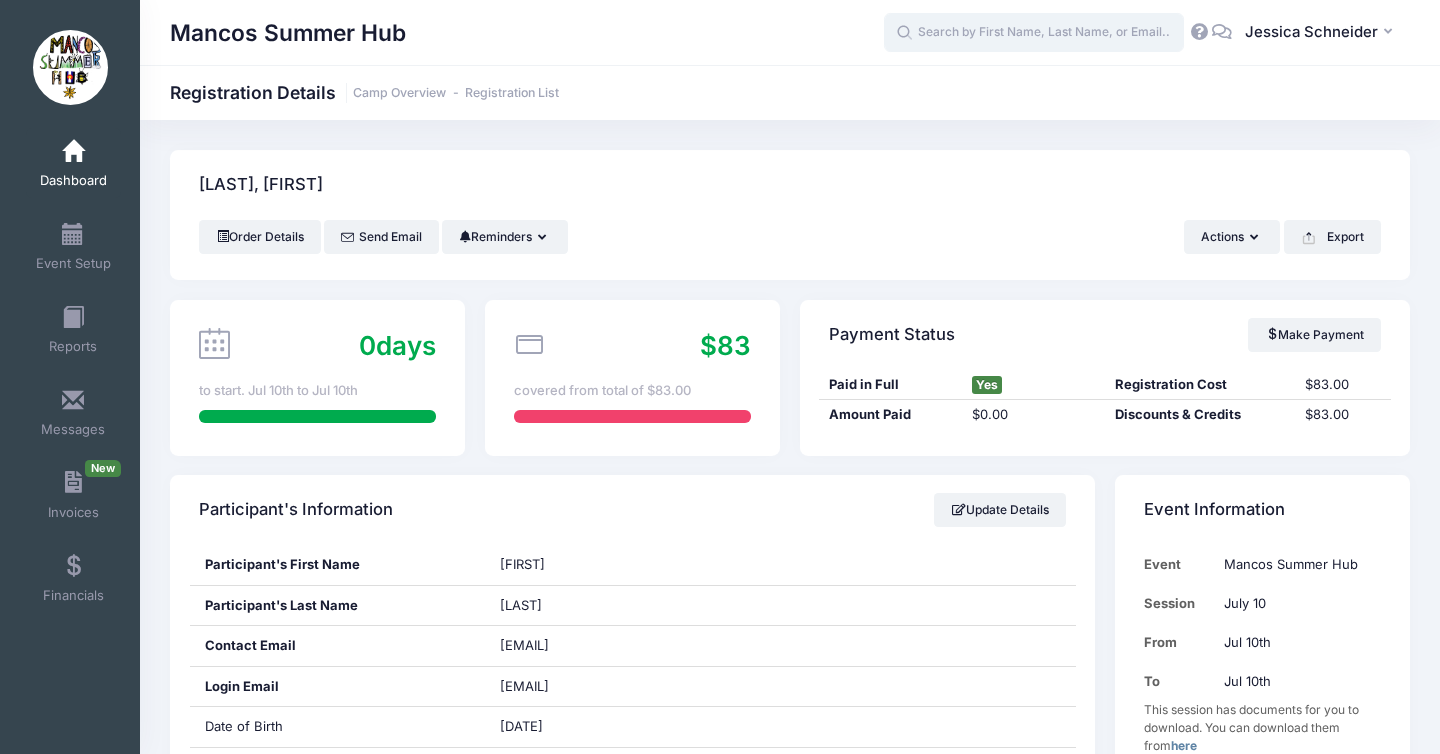 click at bounding box center (1034, 33) 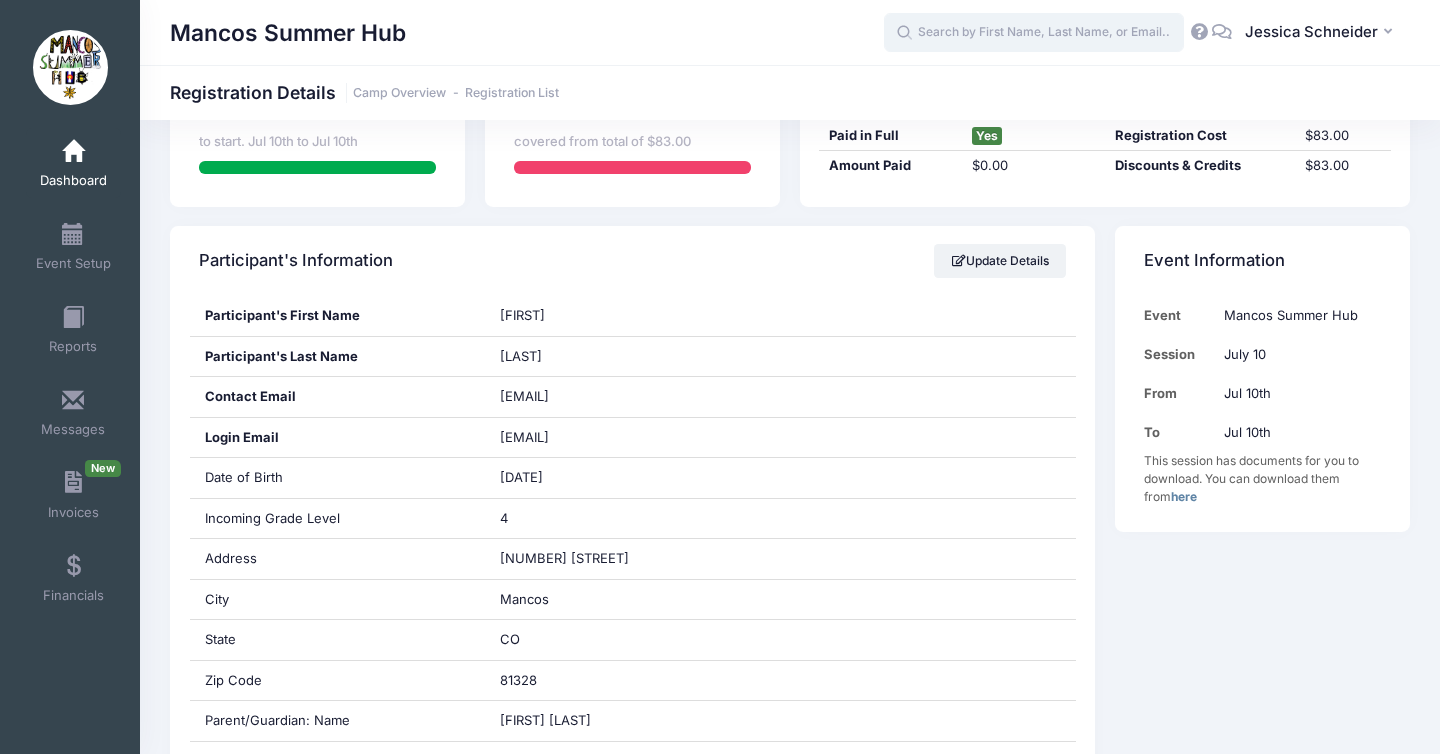 scroll, scrollTop: 0, scrollLeft: 0, axis: both 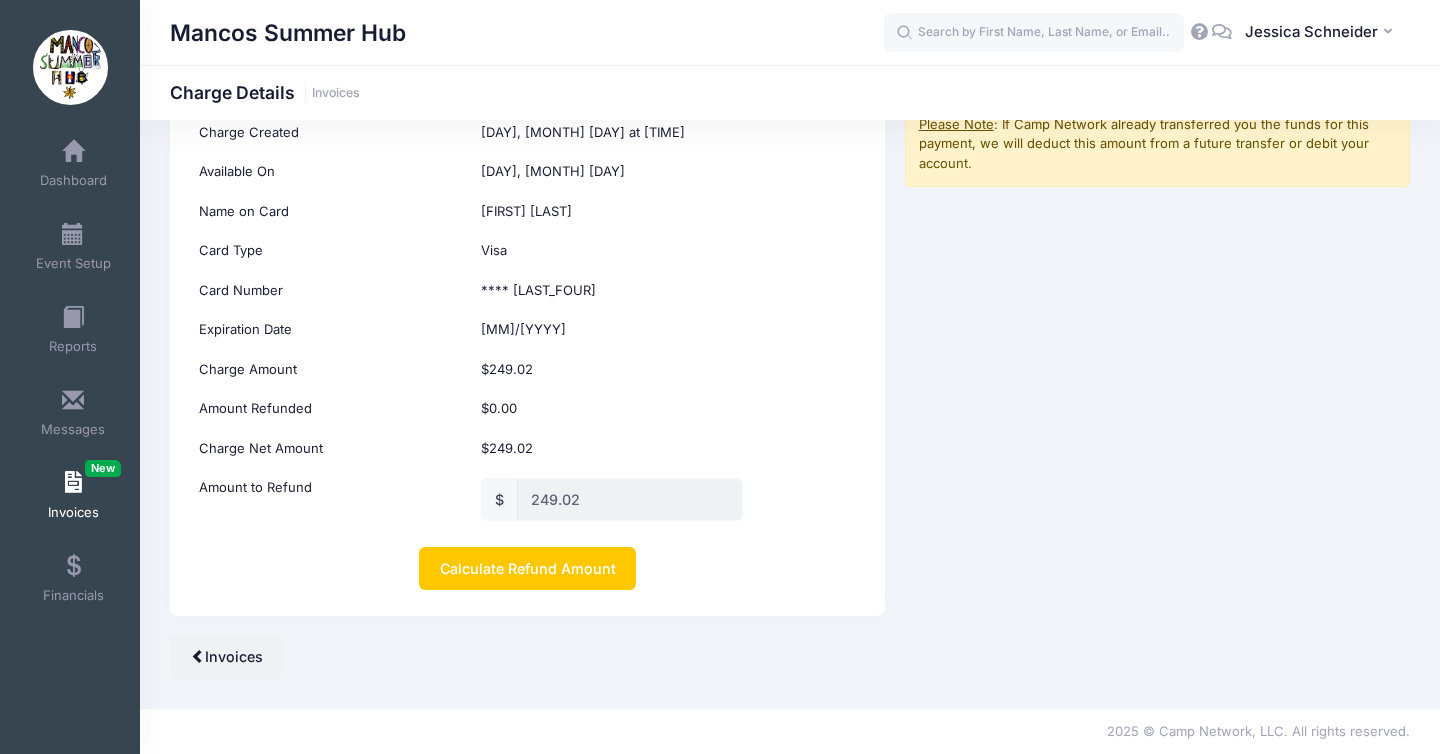 click on "249.02" at bounding box center [630, 499] 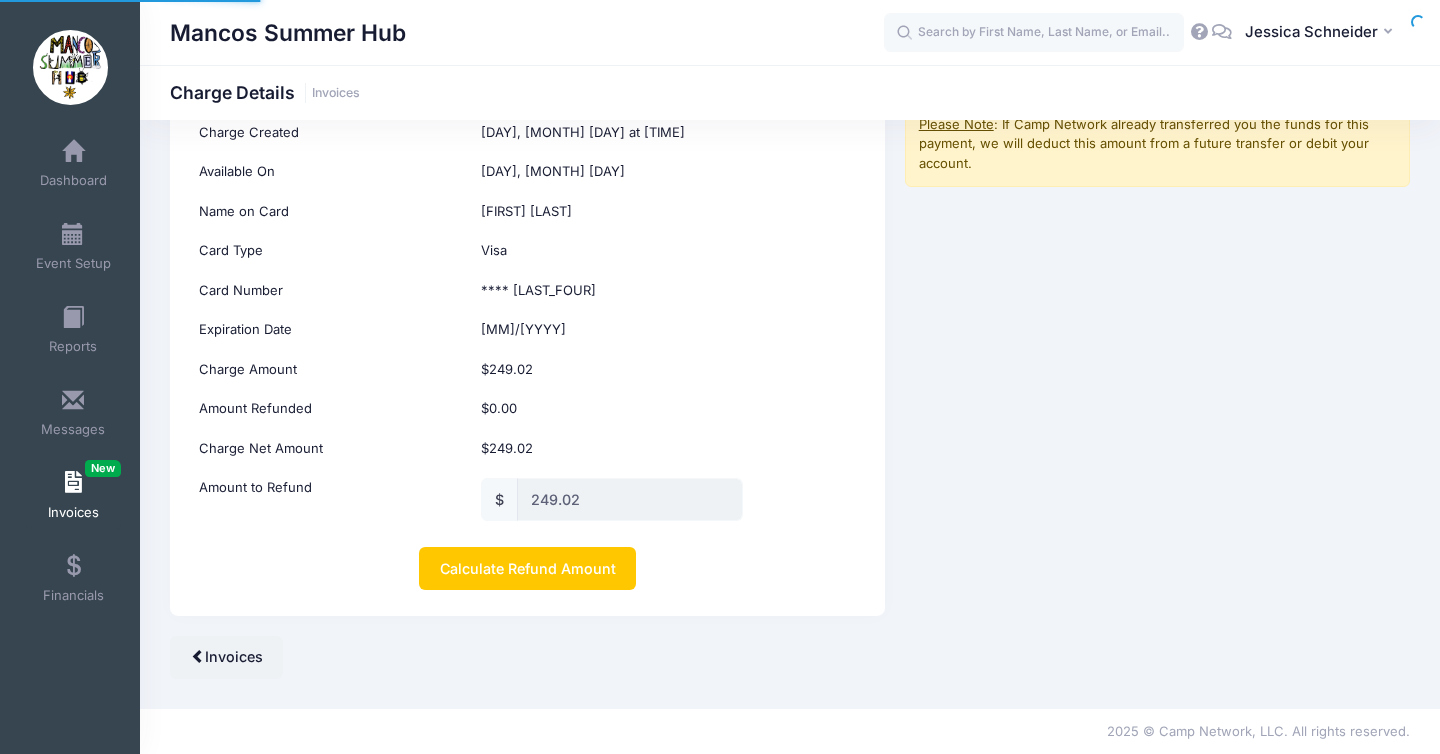 click on "$0.00" at bounding box center (668, 93) 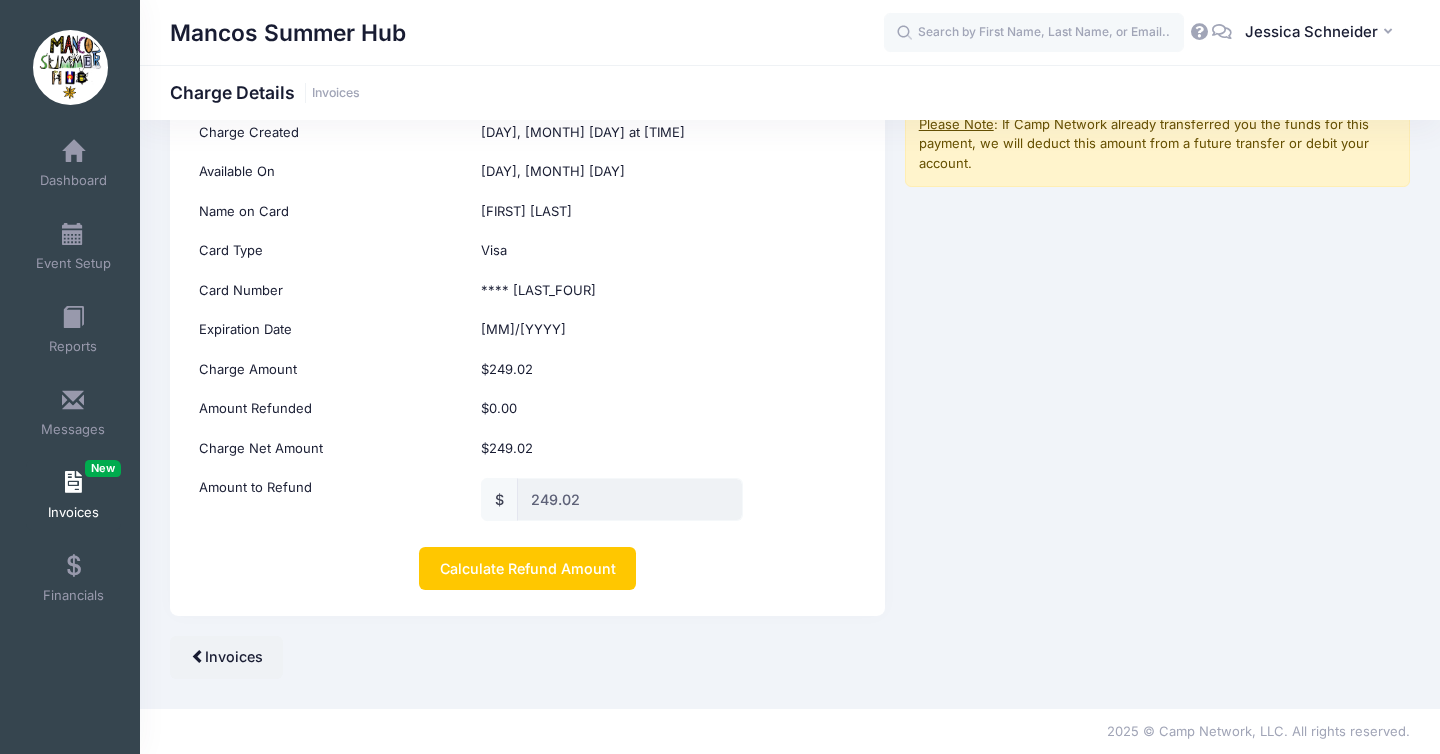 click on "249.02" at bounding box center [630, 499] 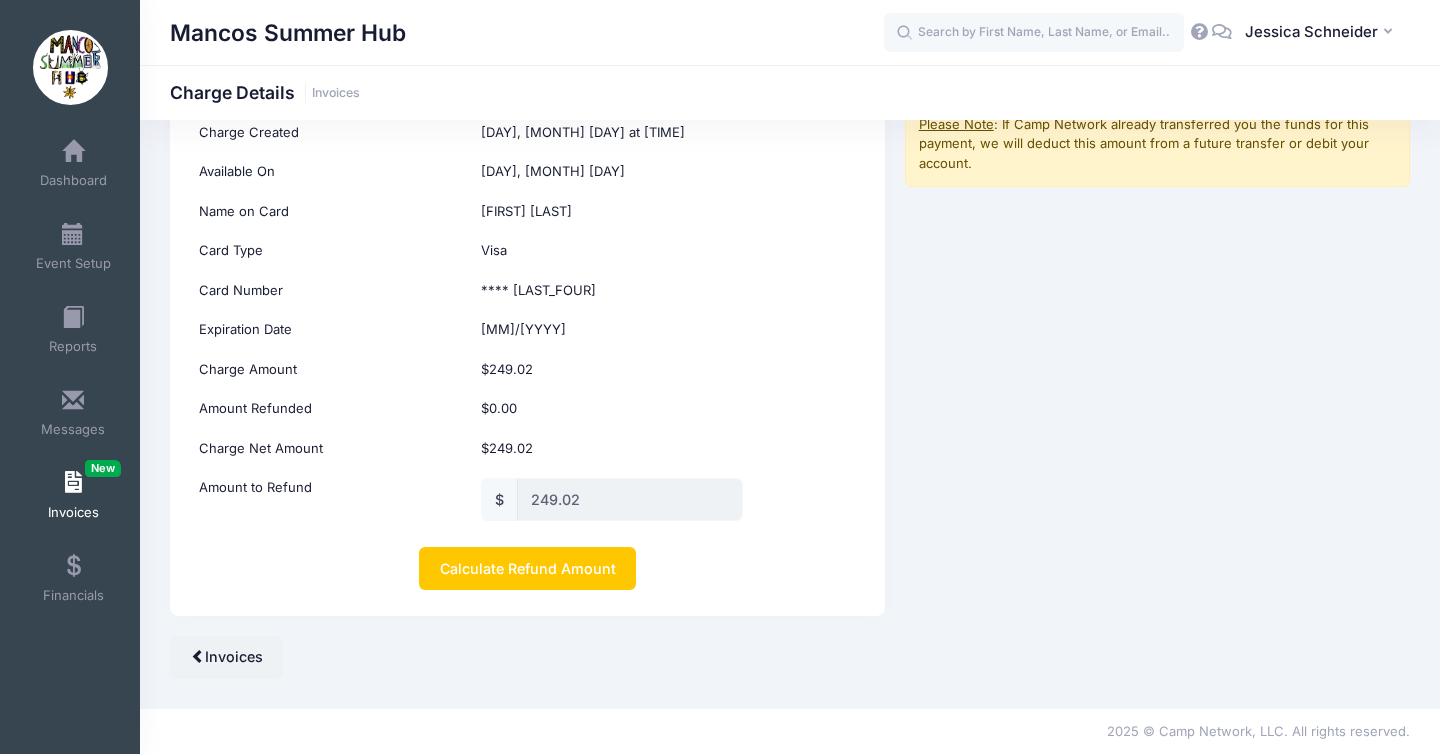 click on "$249.02" at bounding box center (668, 93) 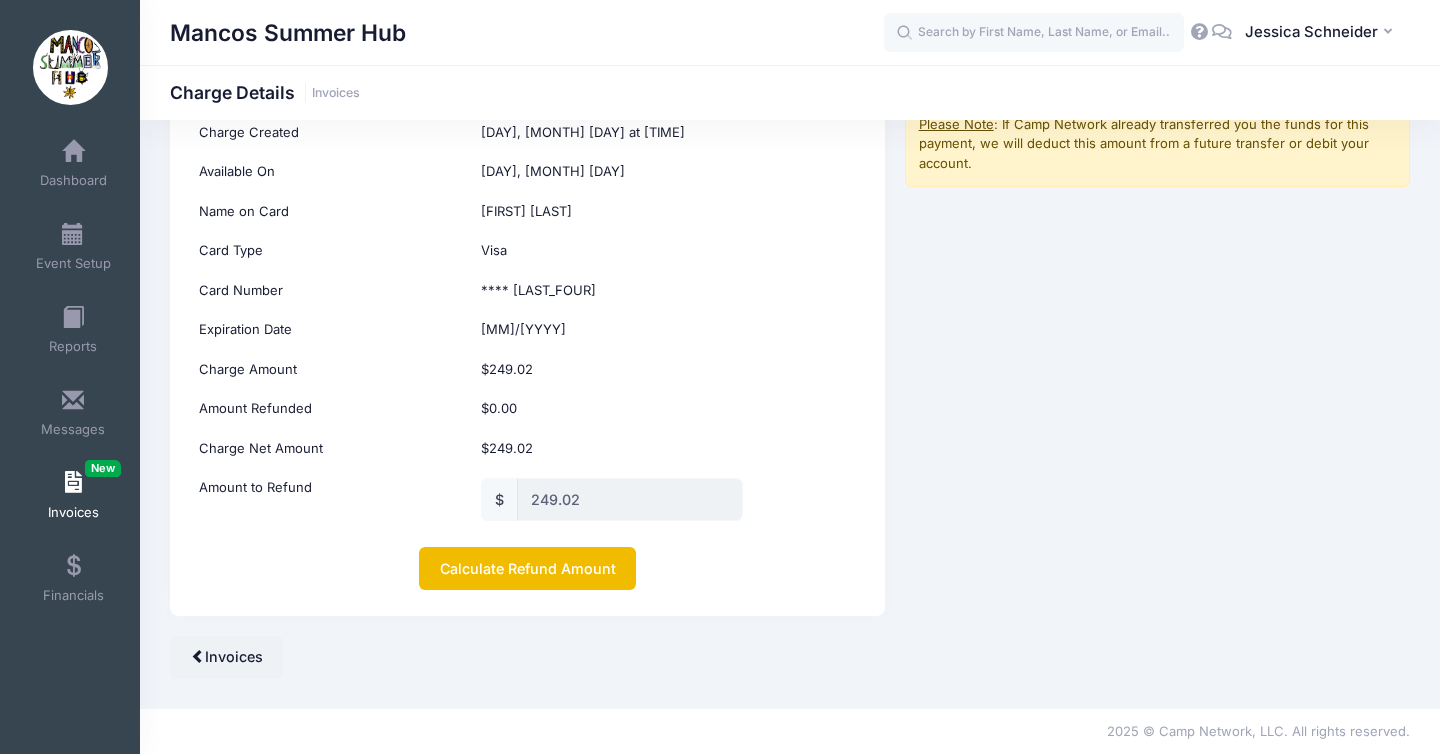 click on "Calculate Refund Amount" at bounding box center (527, 568) 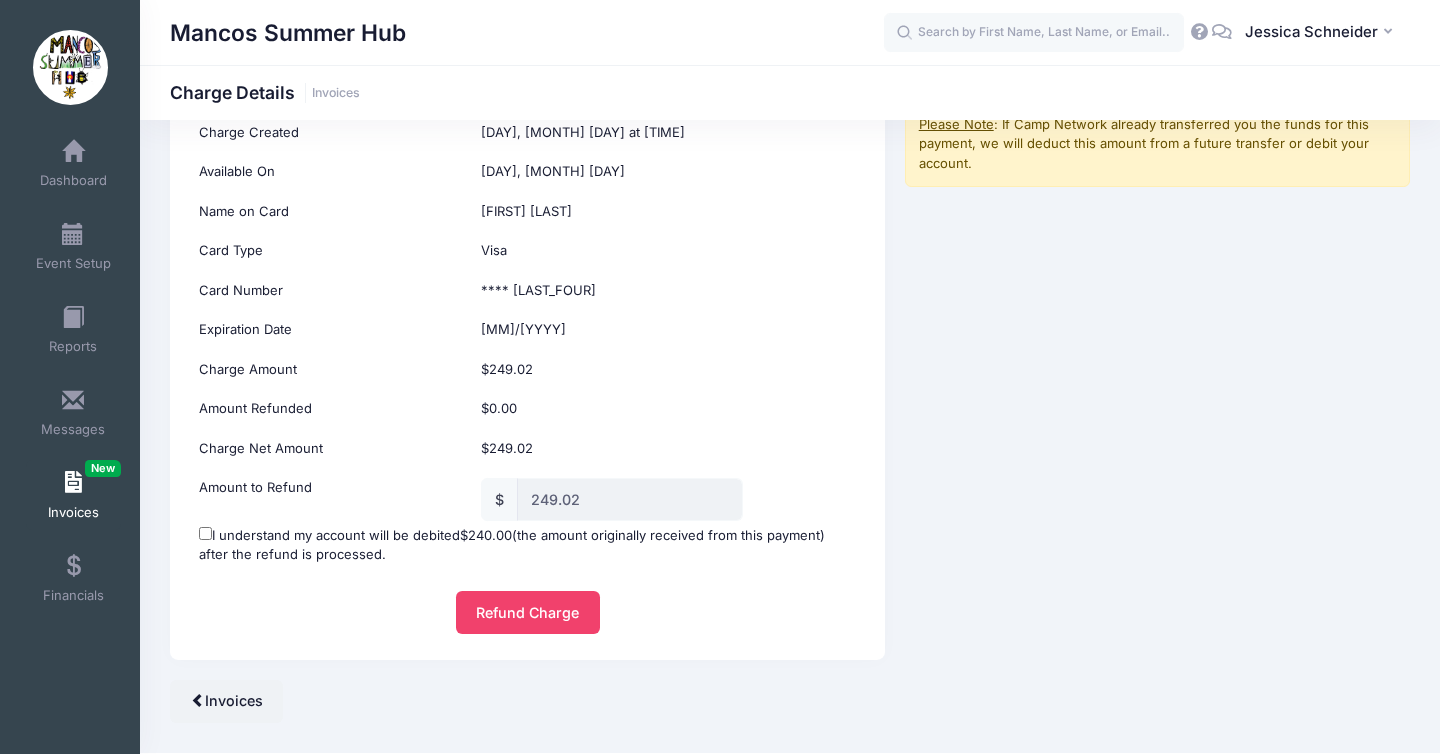 scroll, scrollTop: 191, scrollLeft: 0, axis: vertical 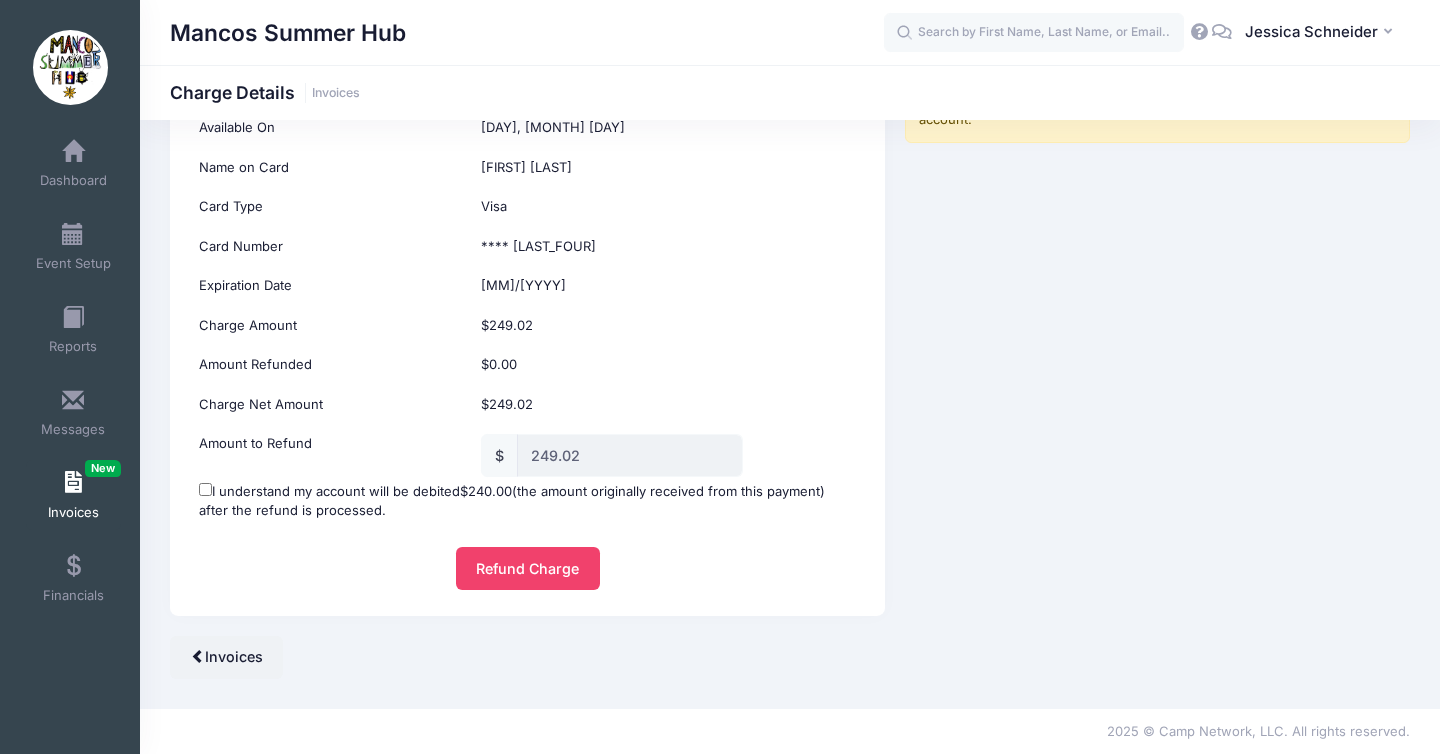 click on "249.02" at bounding box center (630, 455) 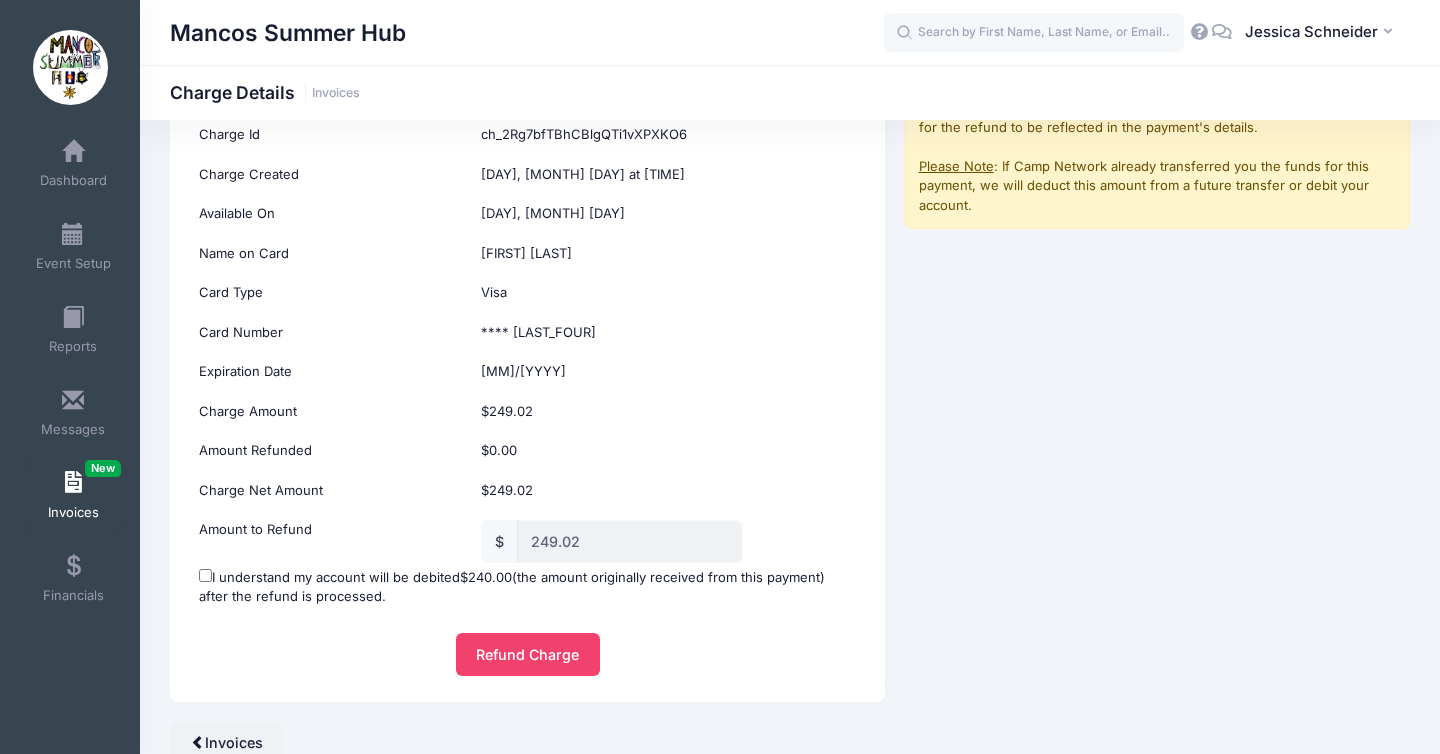scroll, scrollTop: 86, scrollLeft: 0, axis: vertical 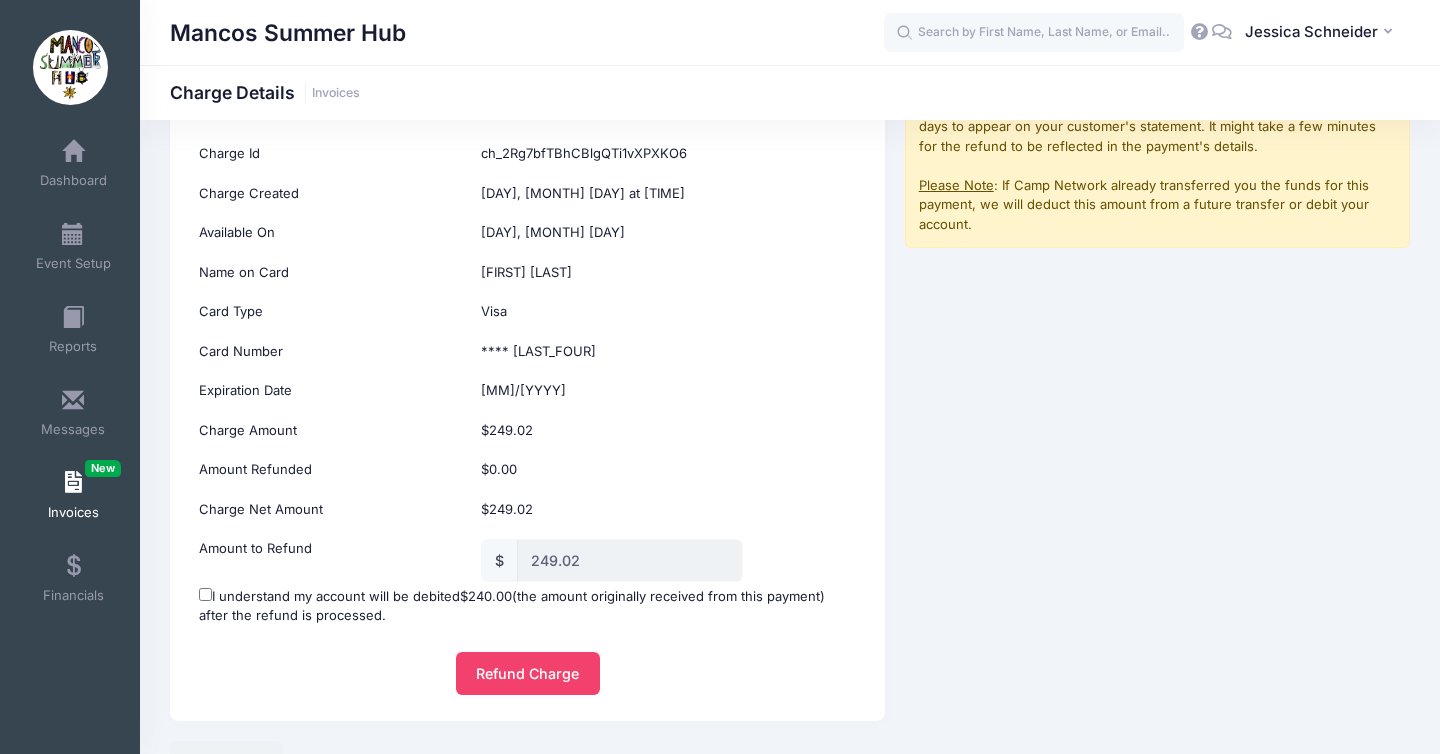 click on "249.02" at bounding box center (630, 560) 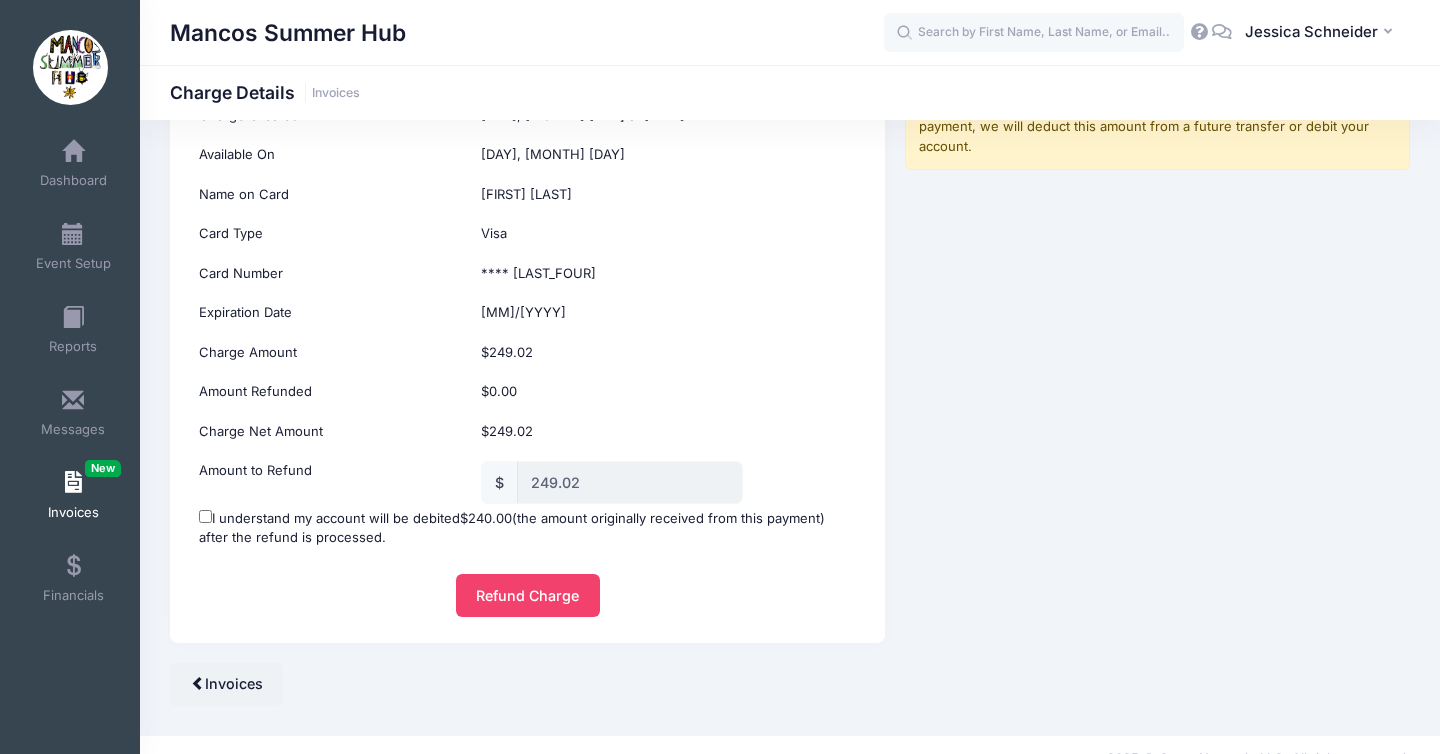 scroll, scrollTop: 191, scrollLeft: 0, axis: vertical 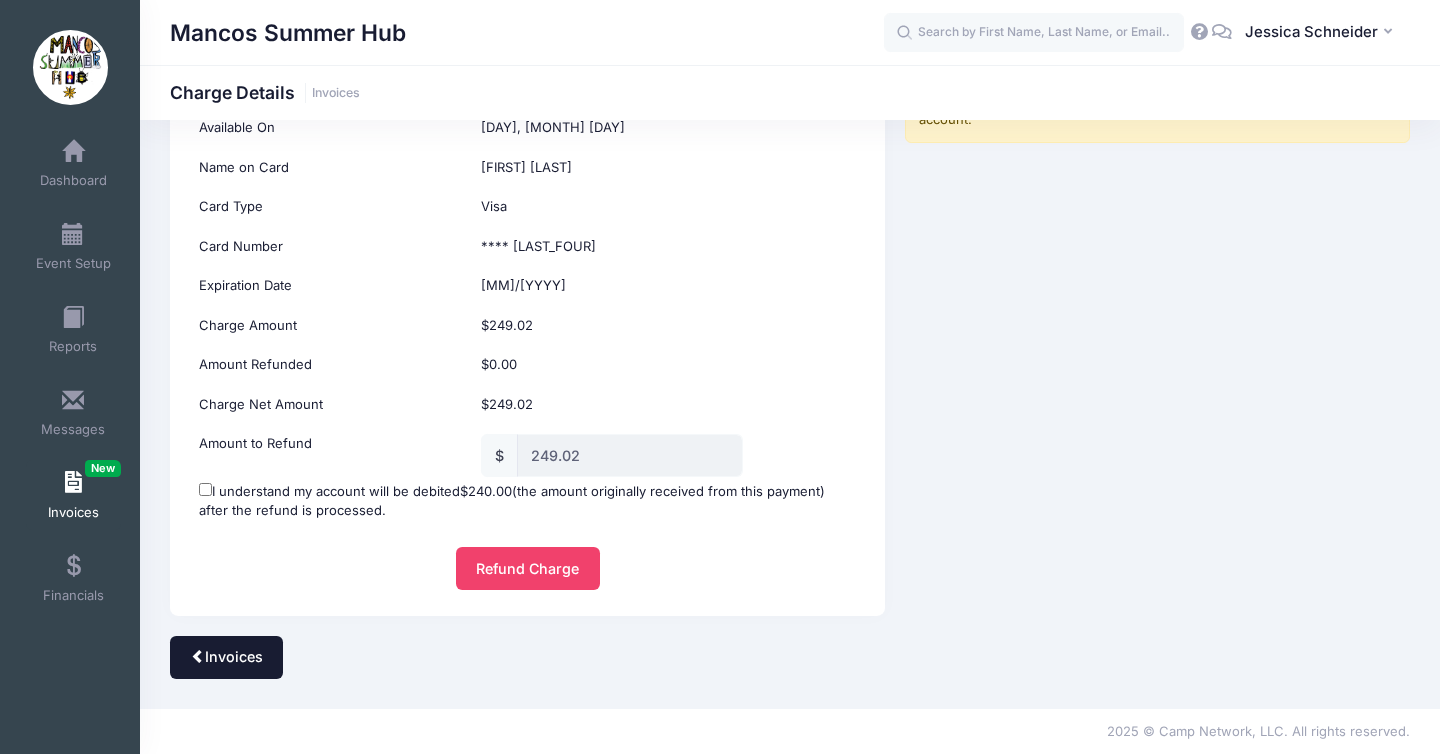 click on "Invoices" at bounding box center [226, 657] 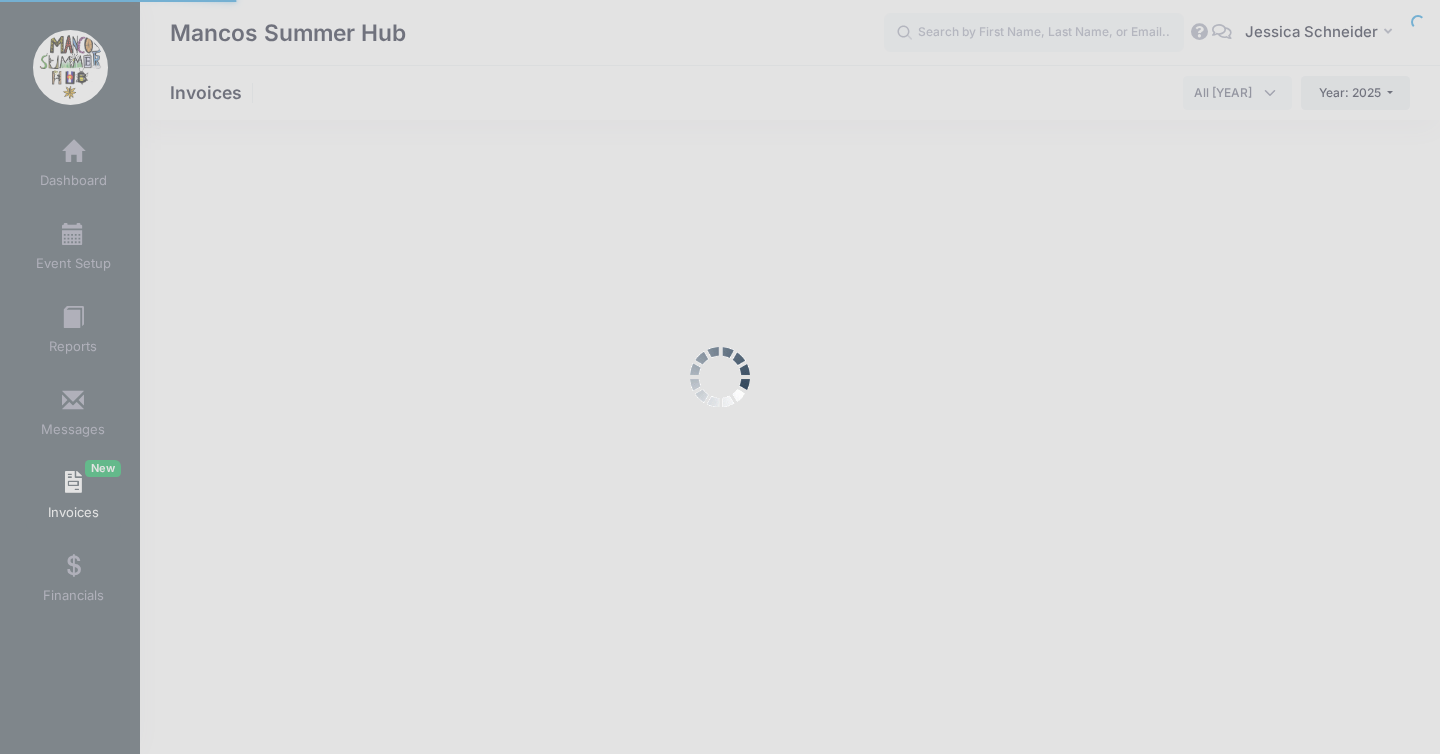 scroll, scrollTop: 0, scrollLeft: 0, axis: both 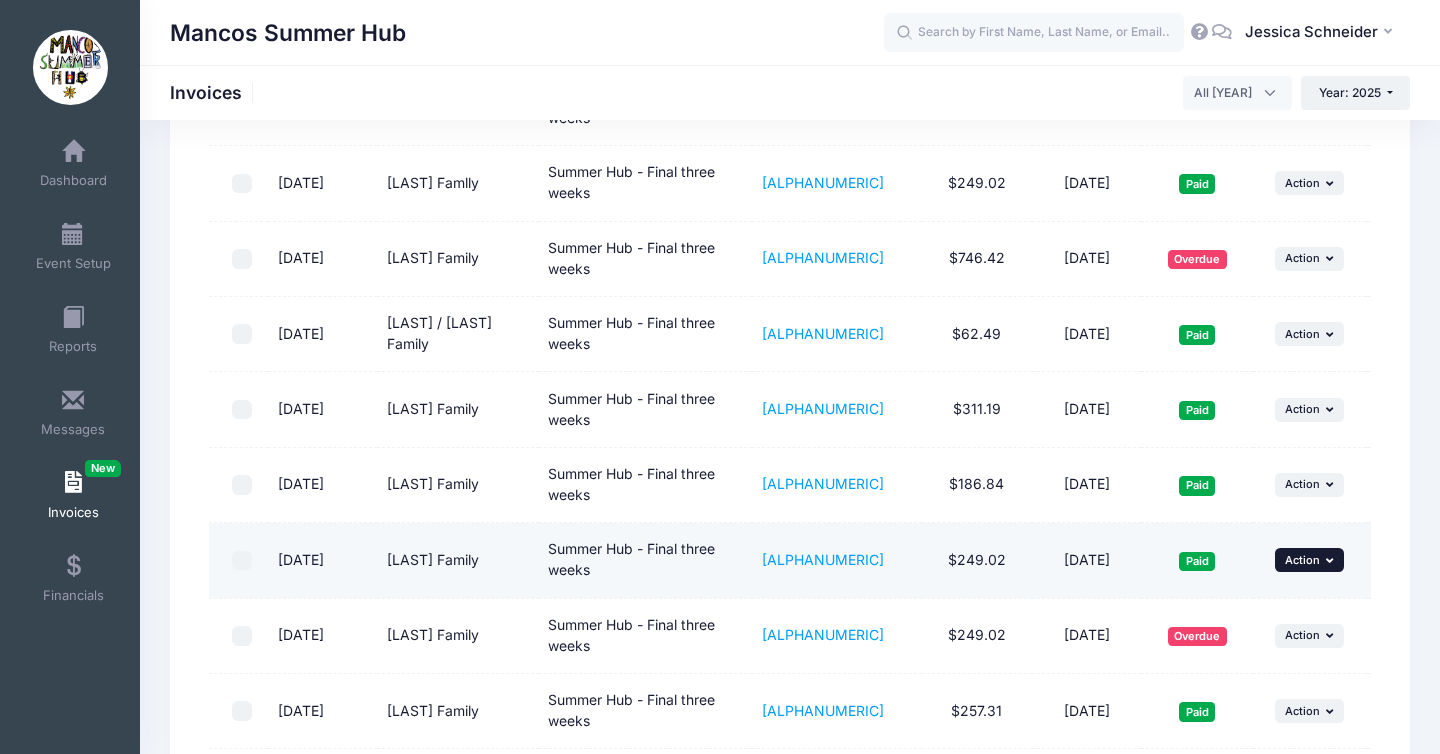 click on "Action" at bounding box center (1302, 107) 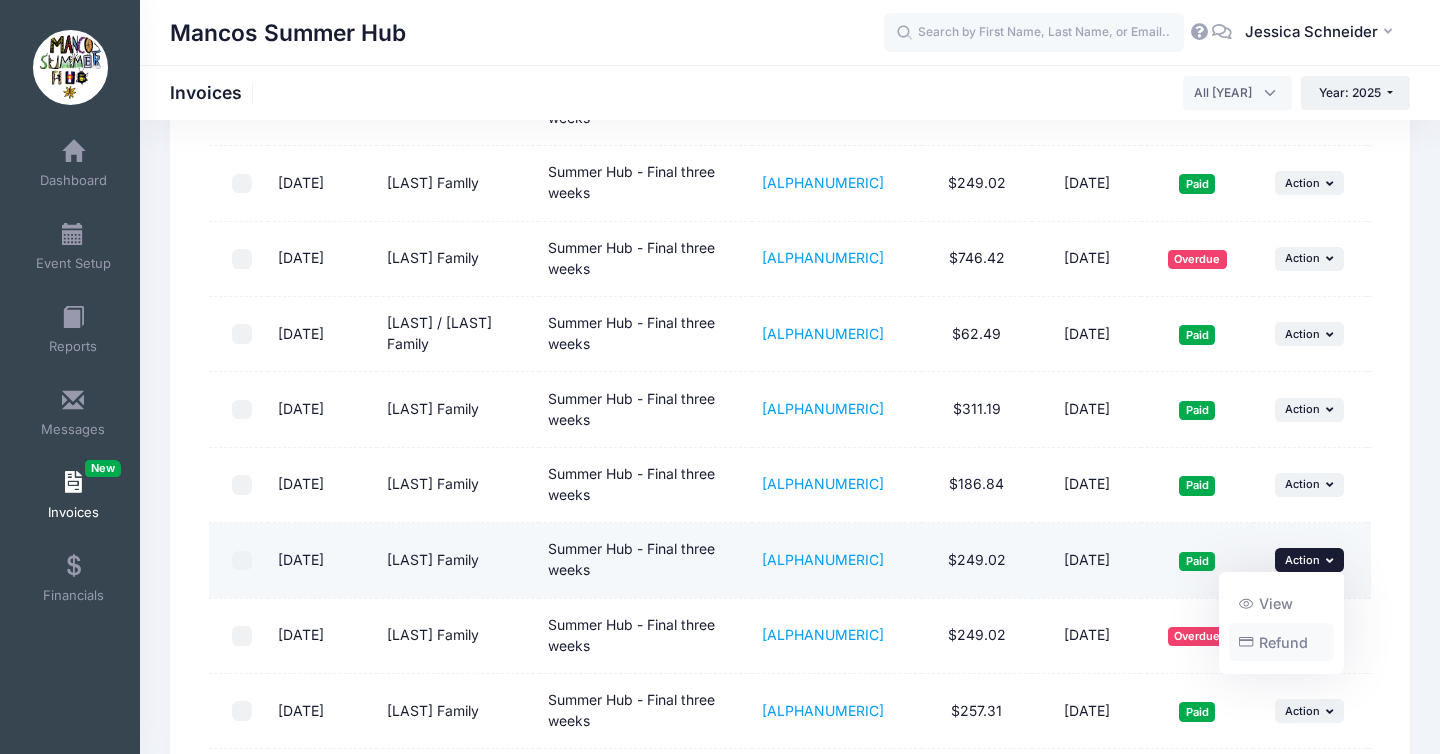 click on "Refund" at bounding box center (1282, 642) 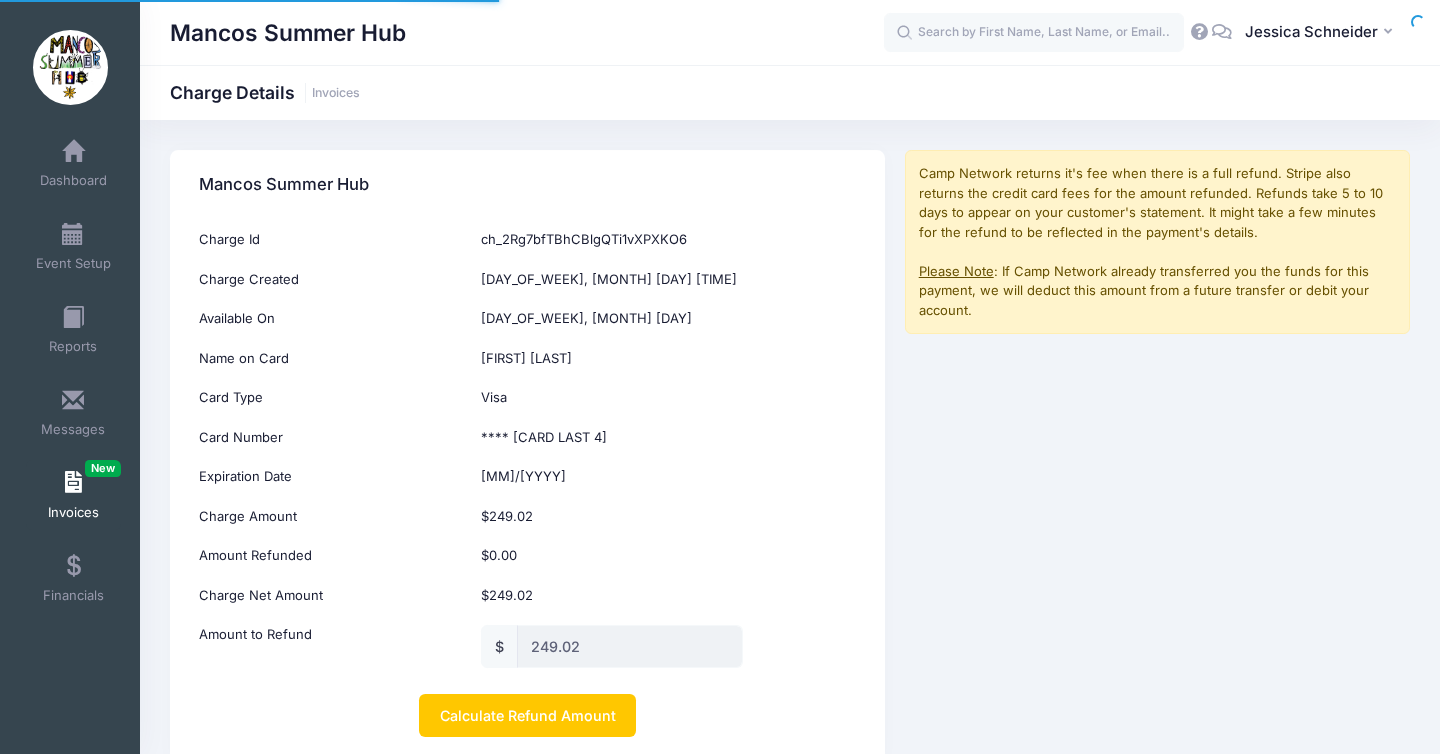 scroll, scrollTop: 0, scrollLeft: 0, axis: both 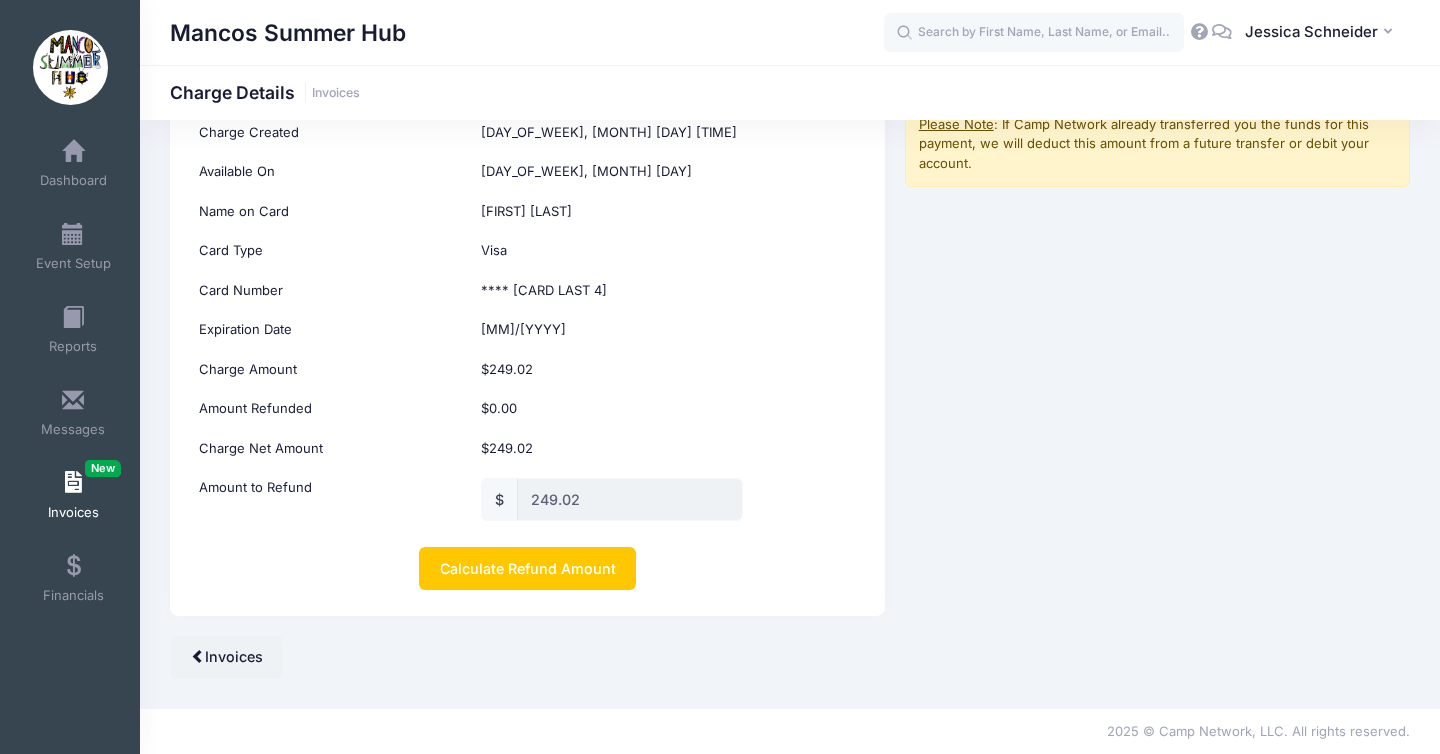 click on "249.02" at bounding box center (630, 499) 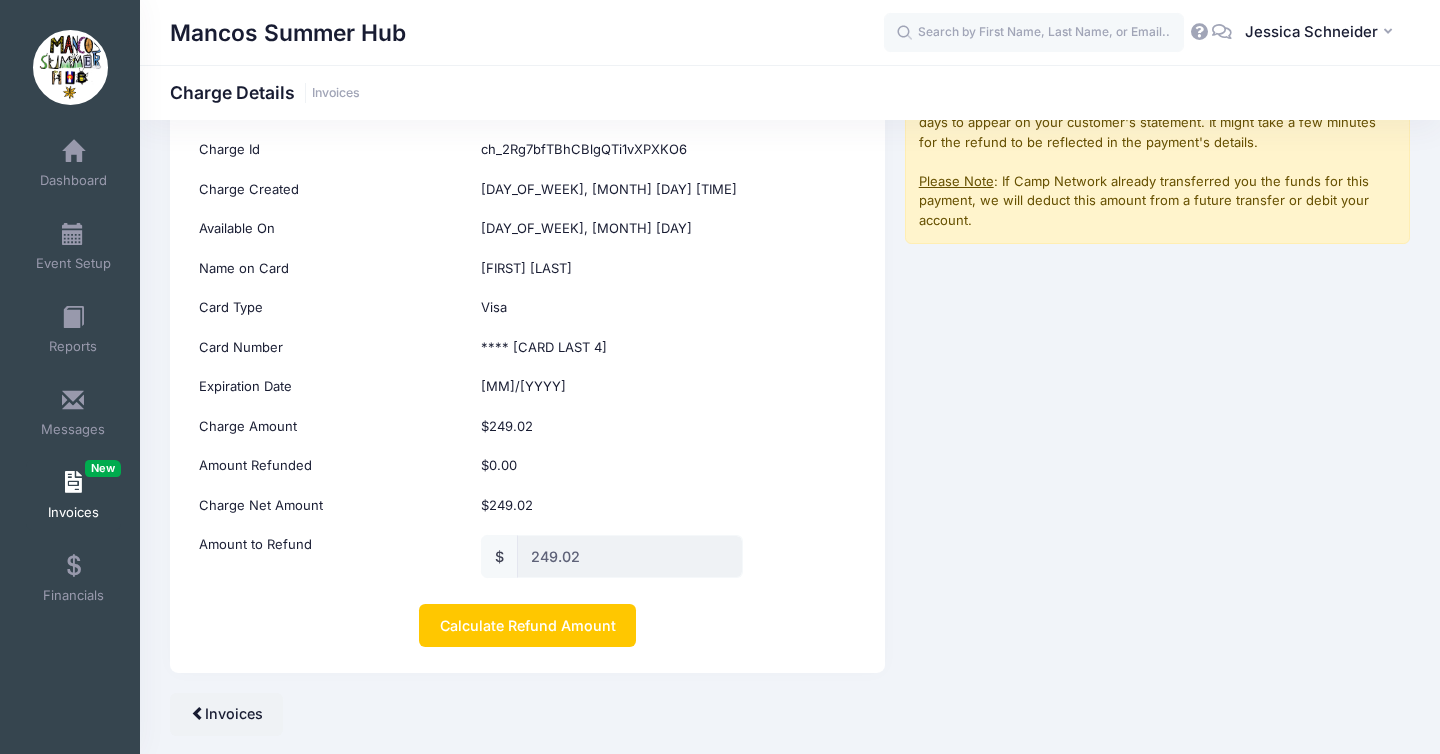 scroll, scrollTop: 147, scrollLeft: 0, axis: vertical 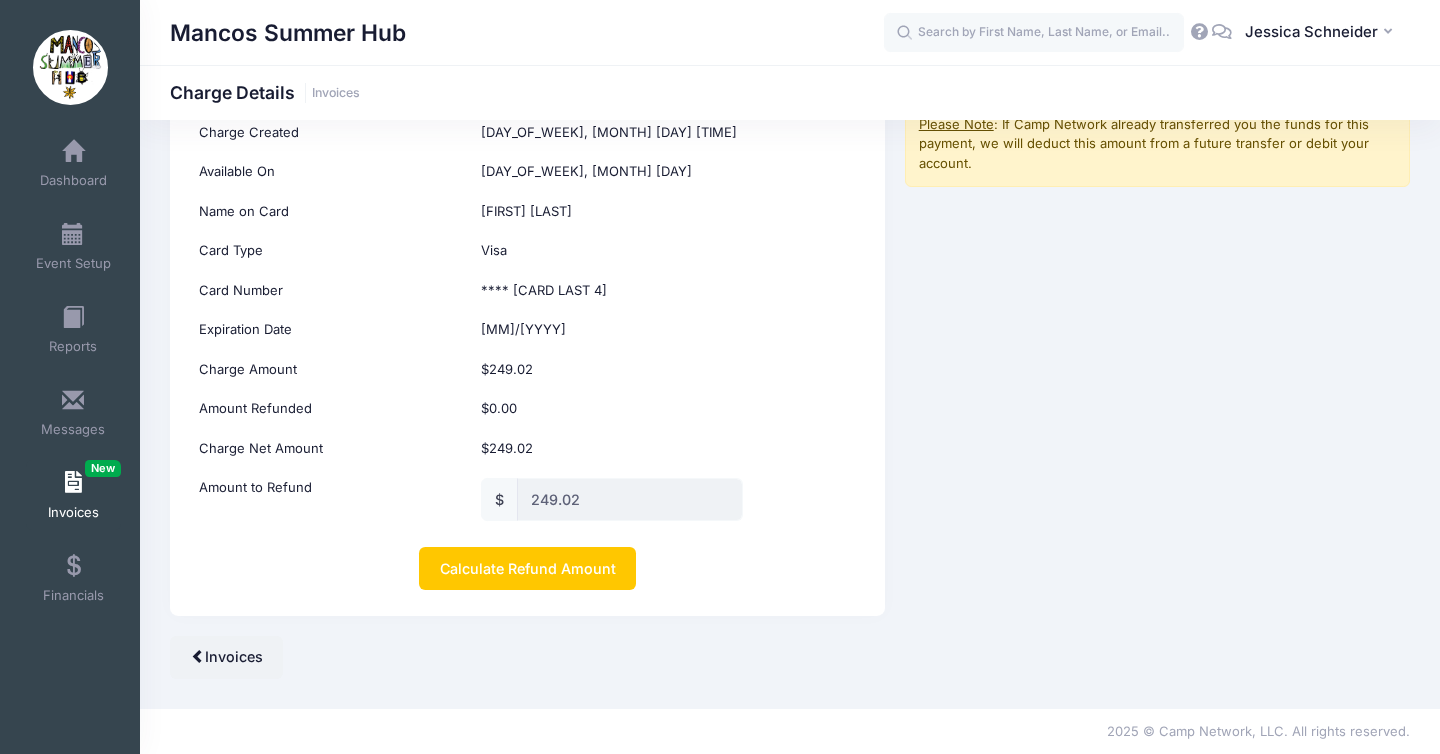 click on "249.02" at bounding box center [630, 499] 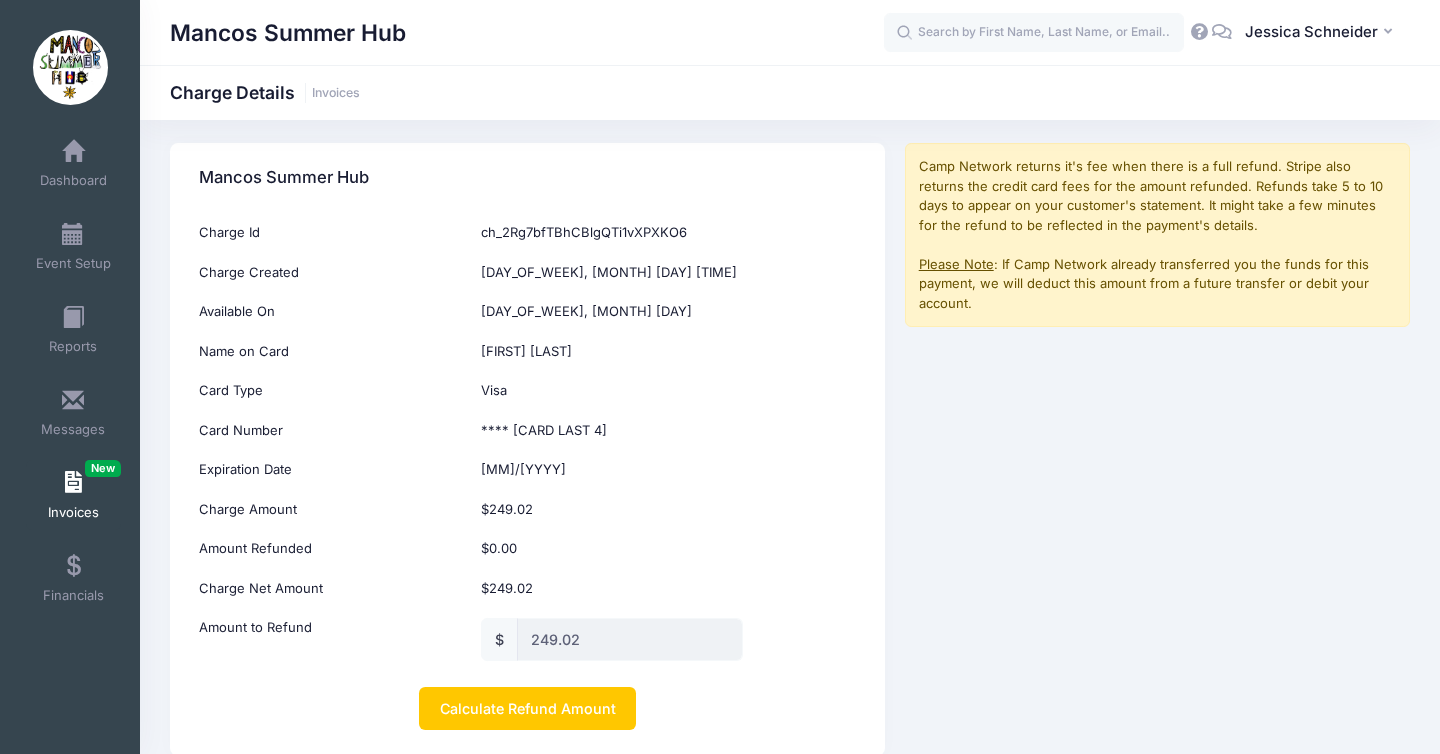 scroll, scrollTop: 147, scrollLeft: 0, axis: vertical 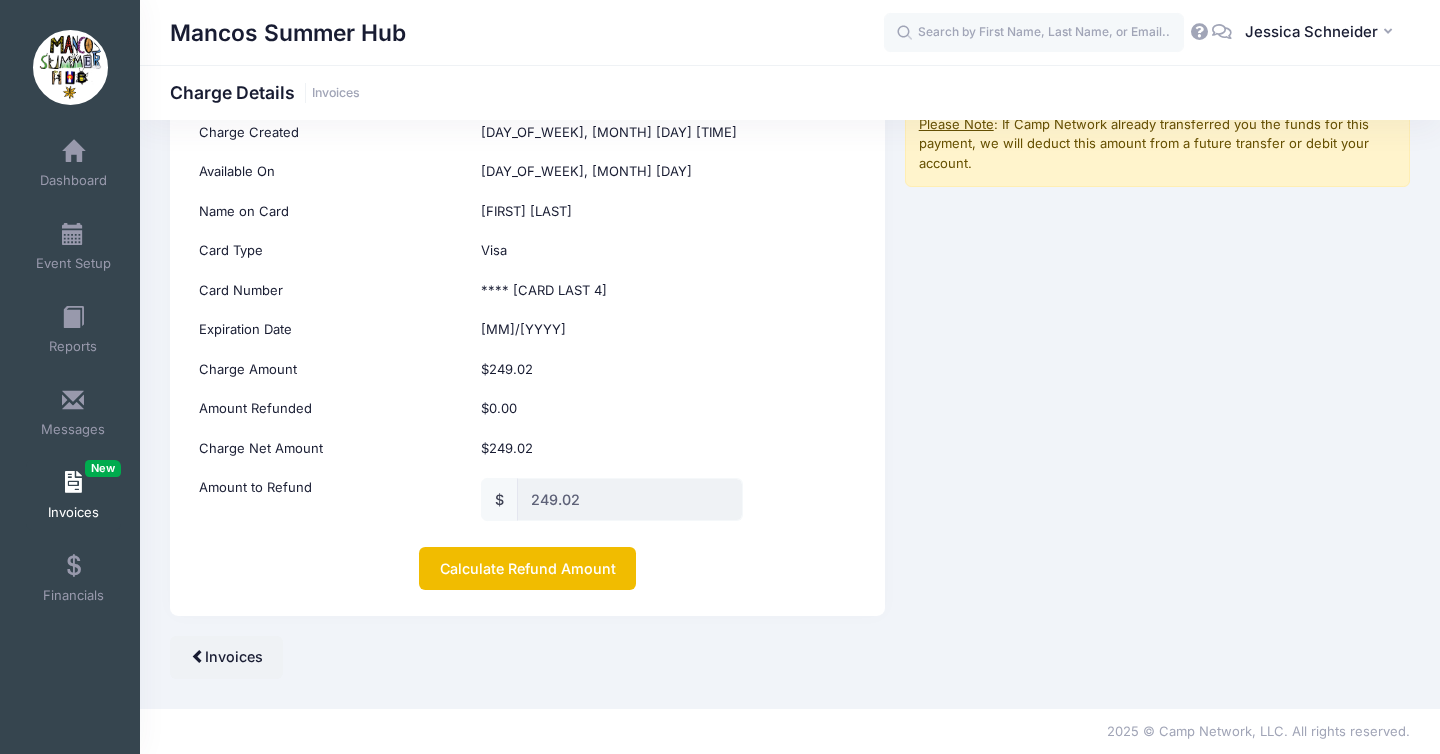 click on "Calculate Refund Amount" at bounding box center [527, 568] 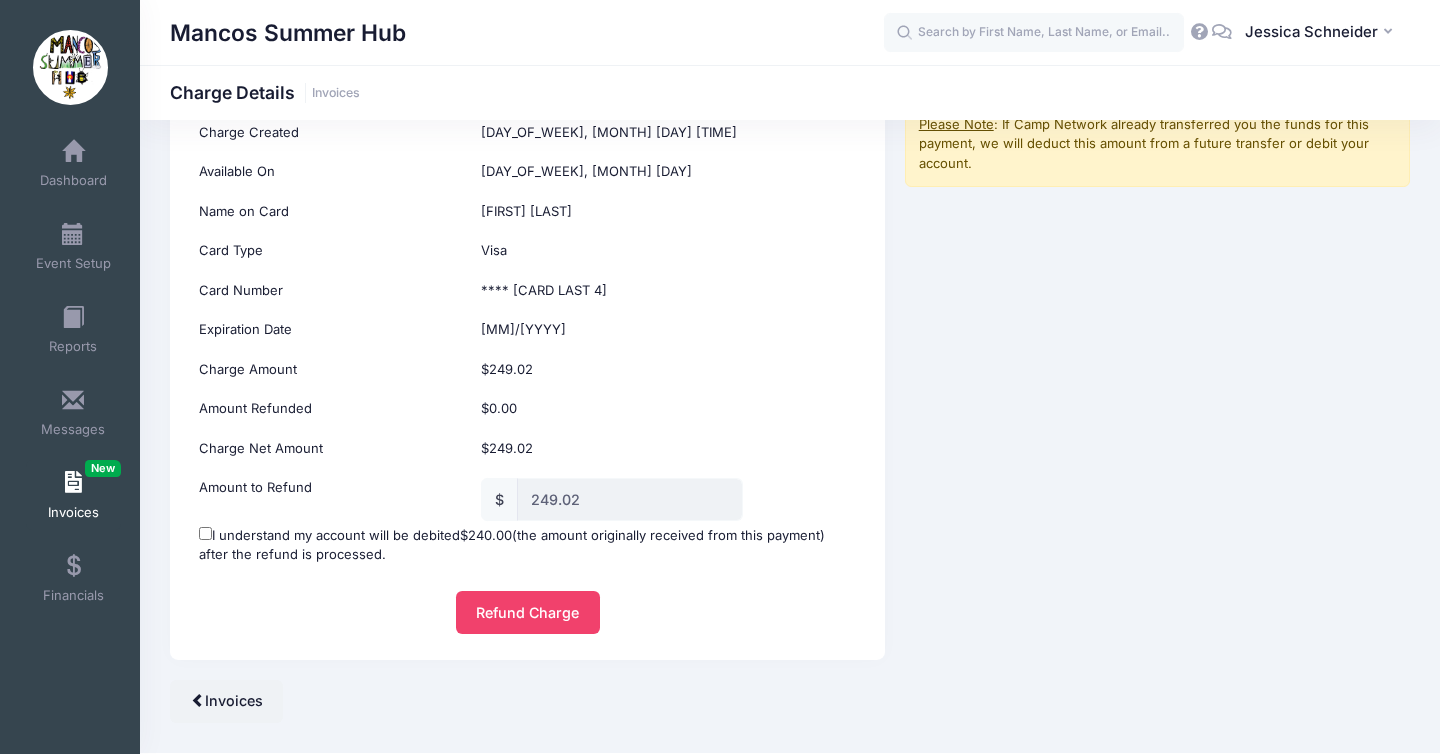 click on "249.02" at bounding box center (630, 499) 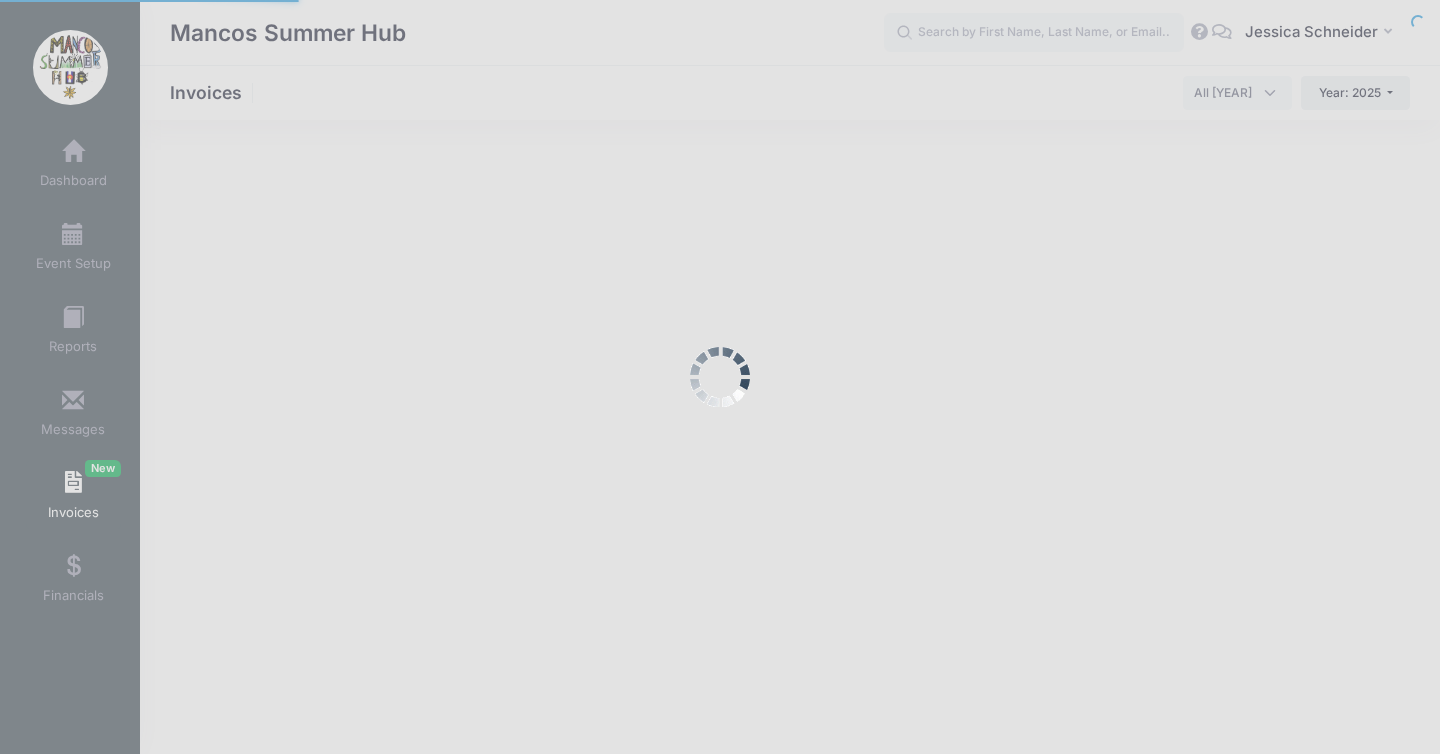 scroll, scrollTop: 0, scrollLeft: 0, axis: both 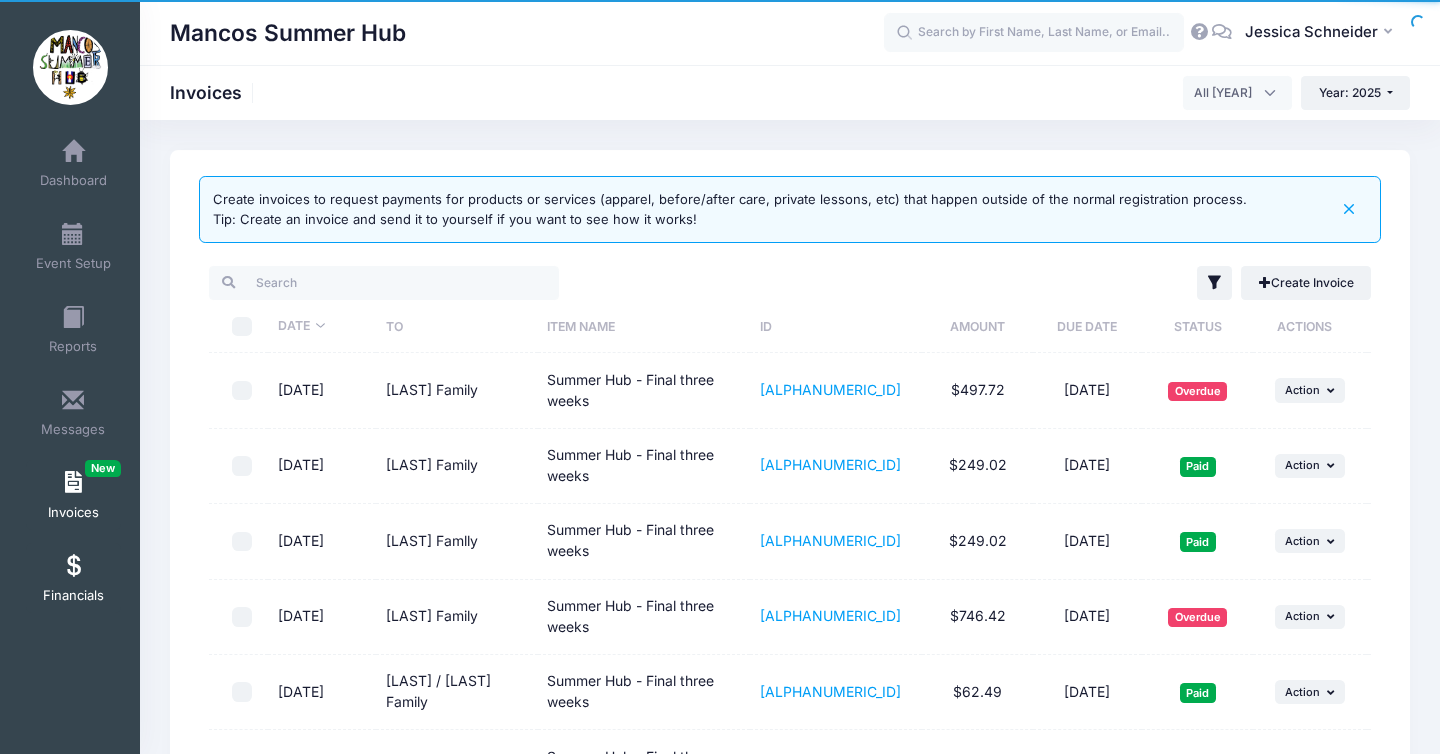 click at bounding box center [73, 567] 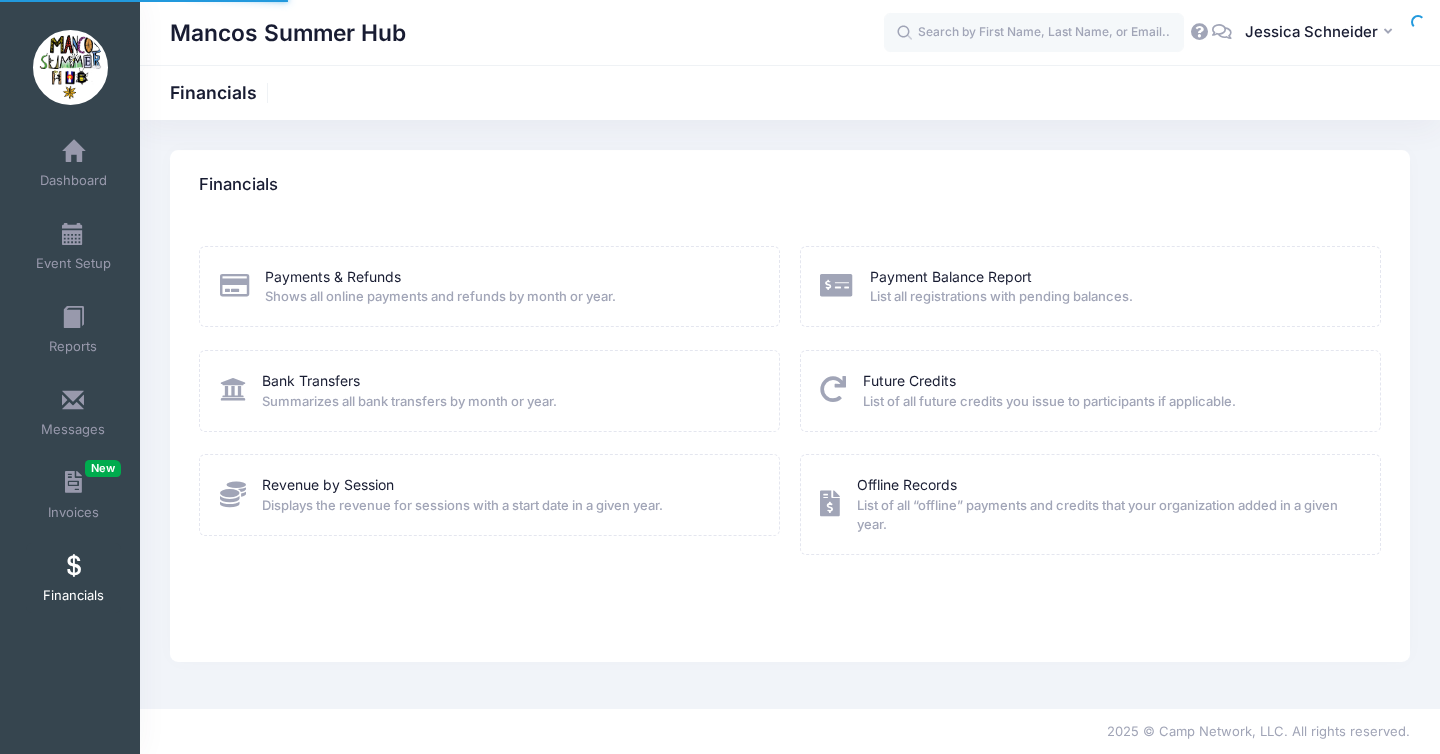 scroll, scrollTop: 0, scrollLeft: 0, axis: both 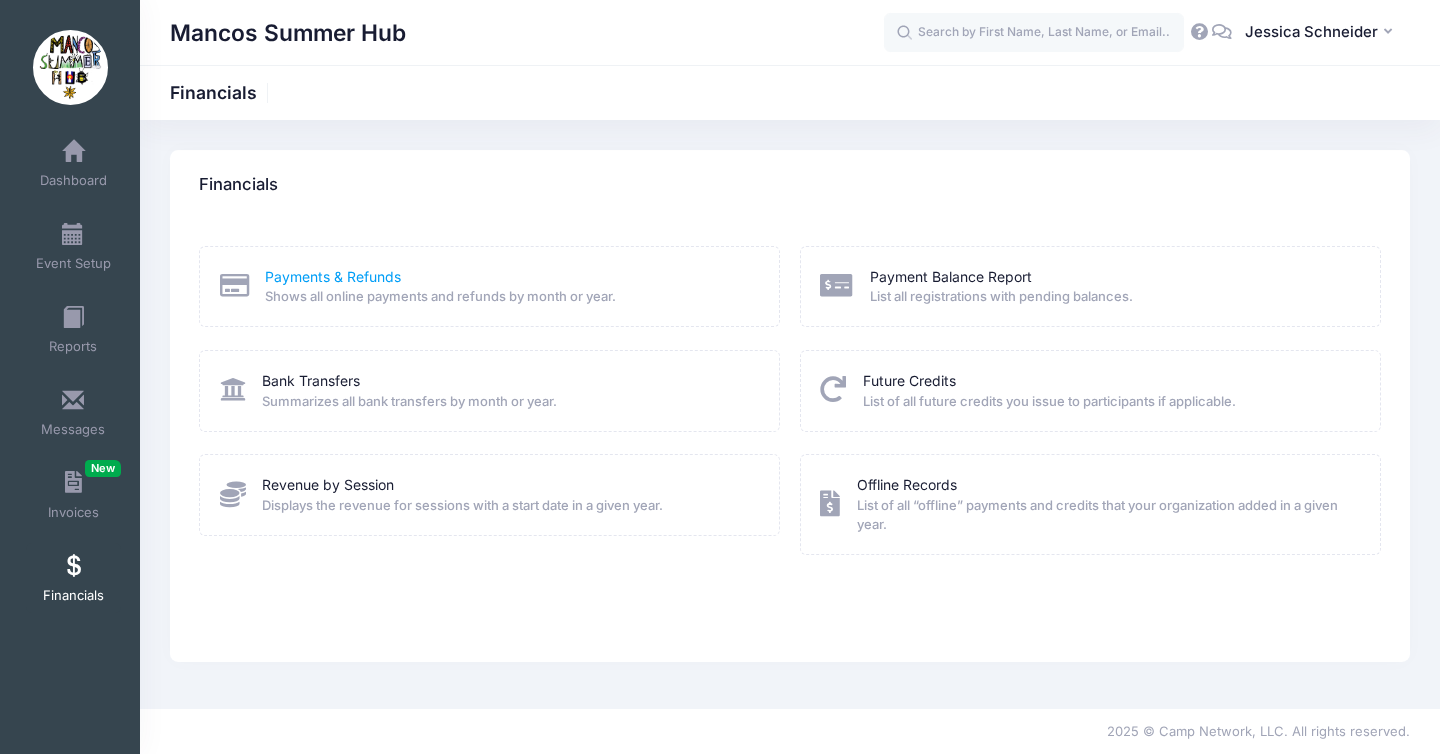click on "Payments & Refunds" at bounding box center (333, 276) 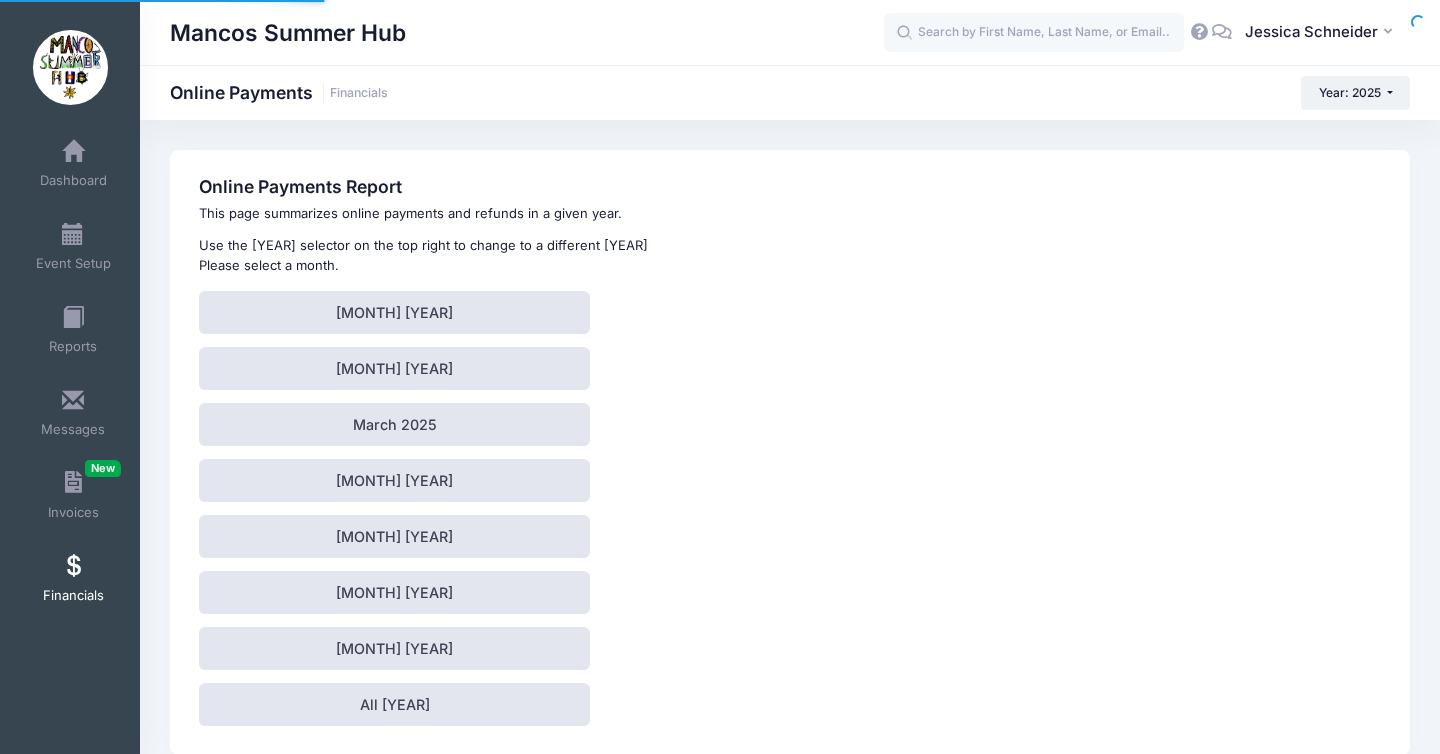 scroll, scrollTop: 0, scrollLeft: 0, axis: both 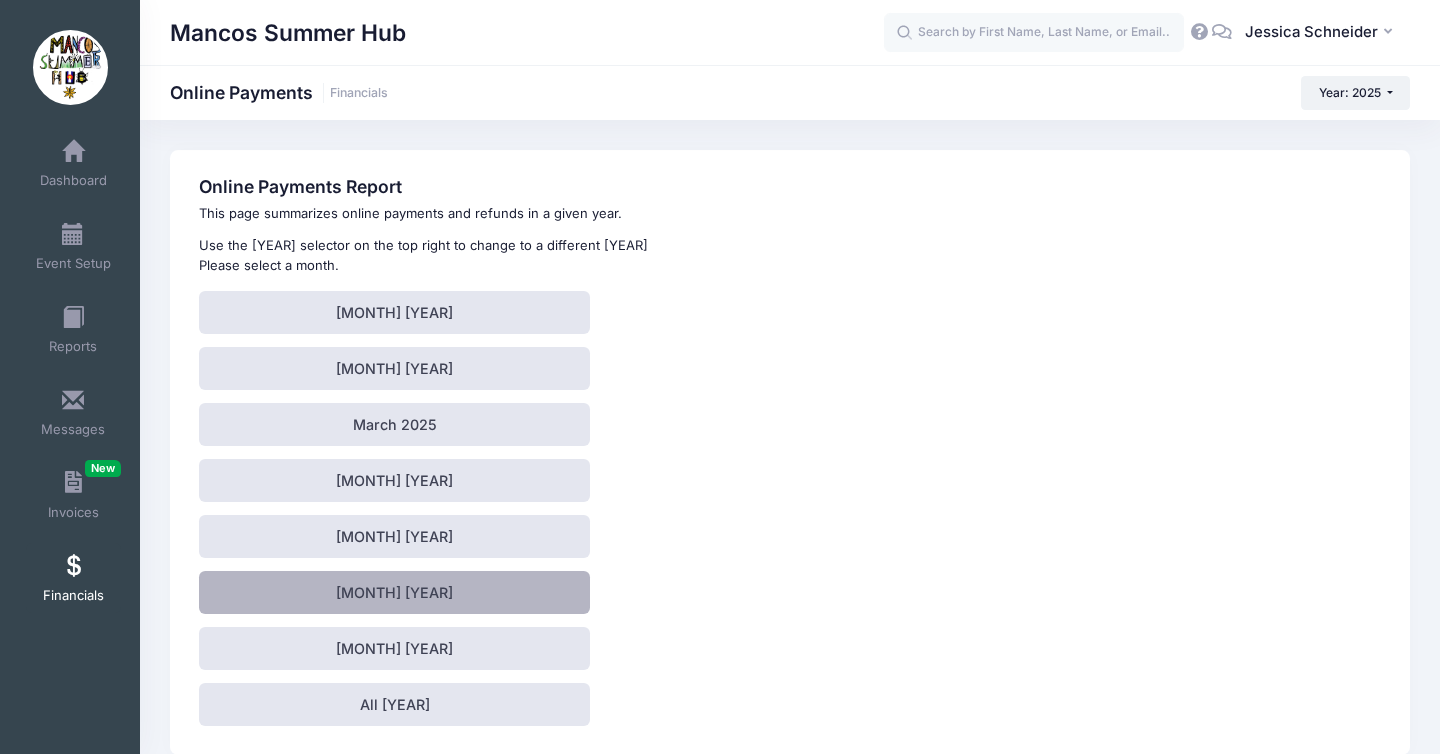 click on "[MONTH] [YEAR]" at bounding box center (394, 592) 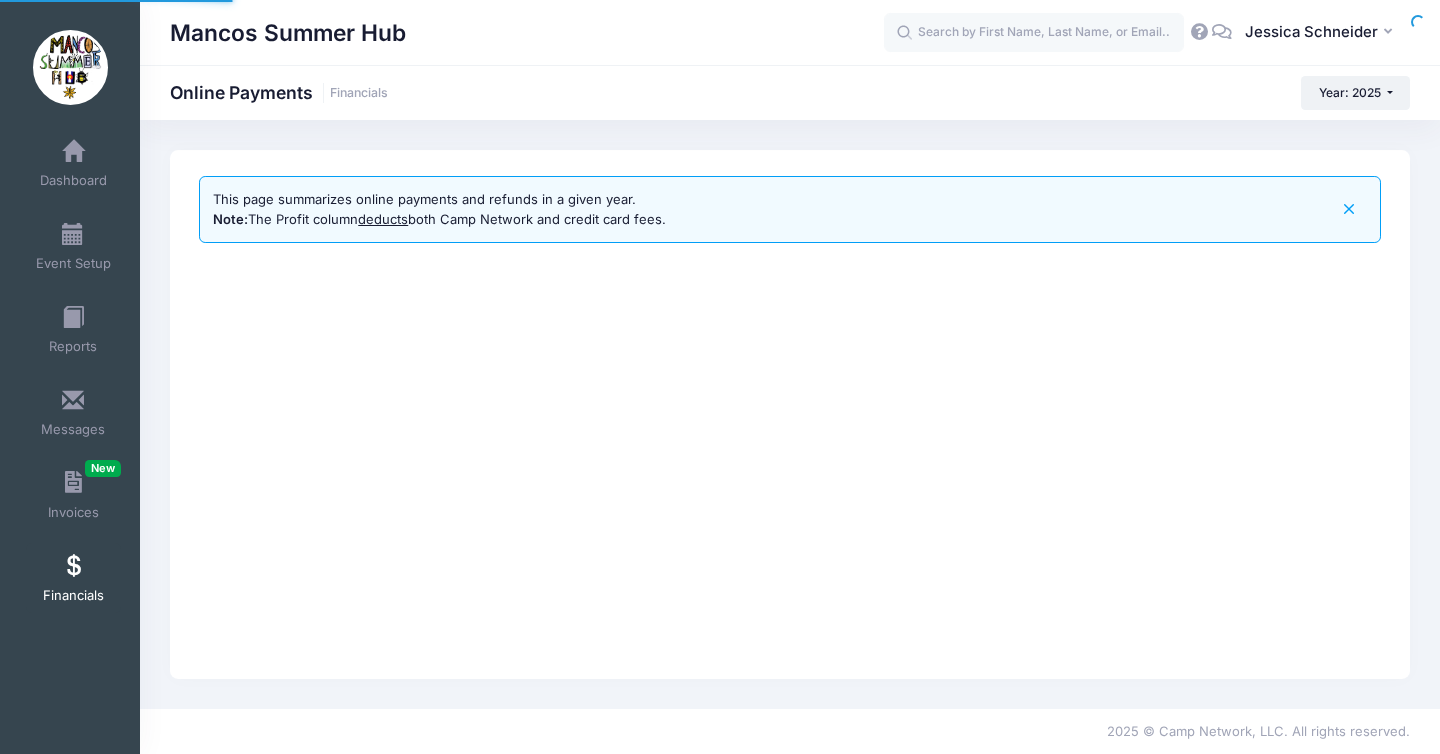 scroll, scrollTop: 0, scrollLeft: 0, axis: both 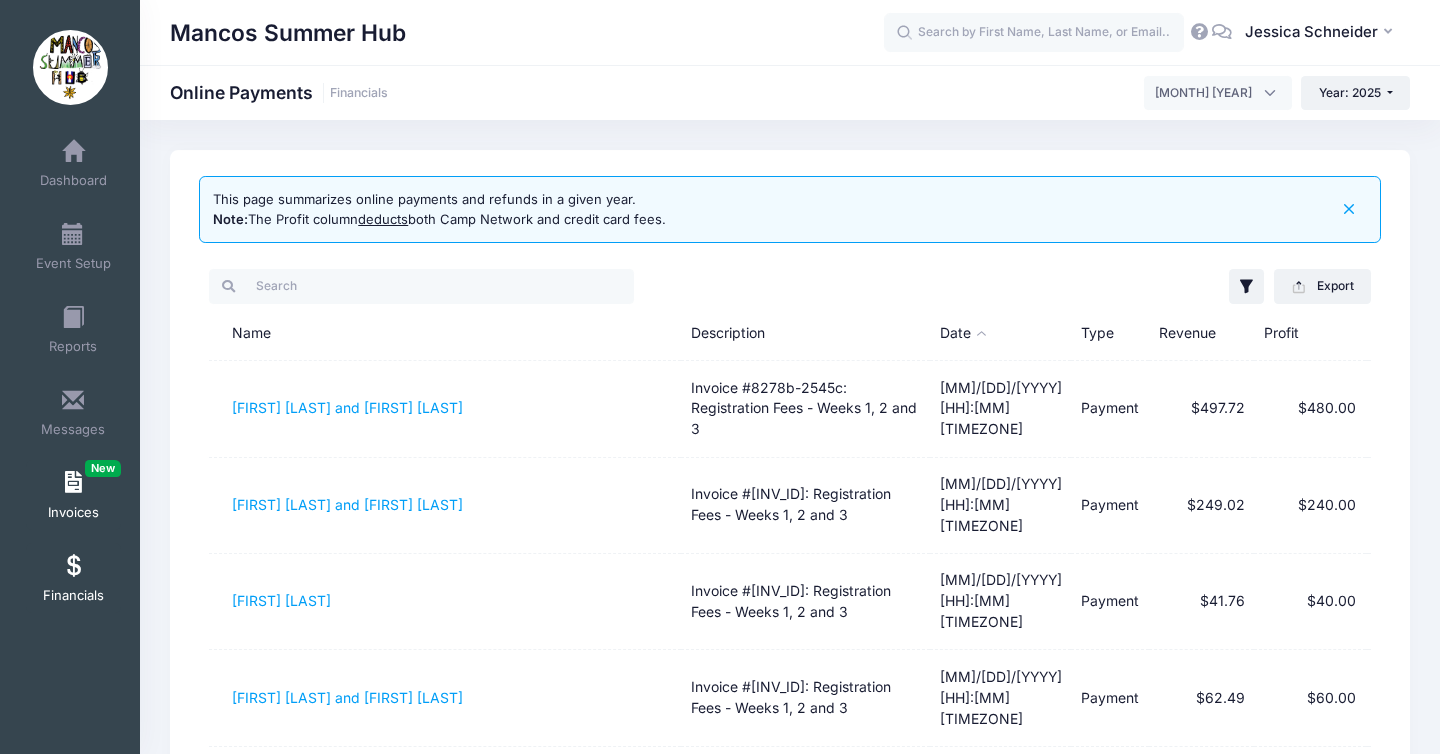 click at bounding box center (73, 483) 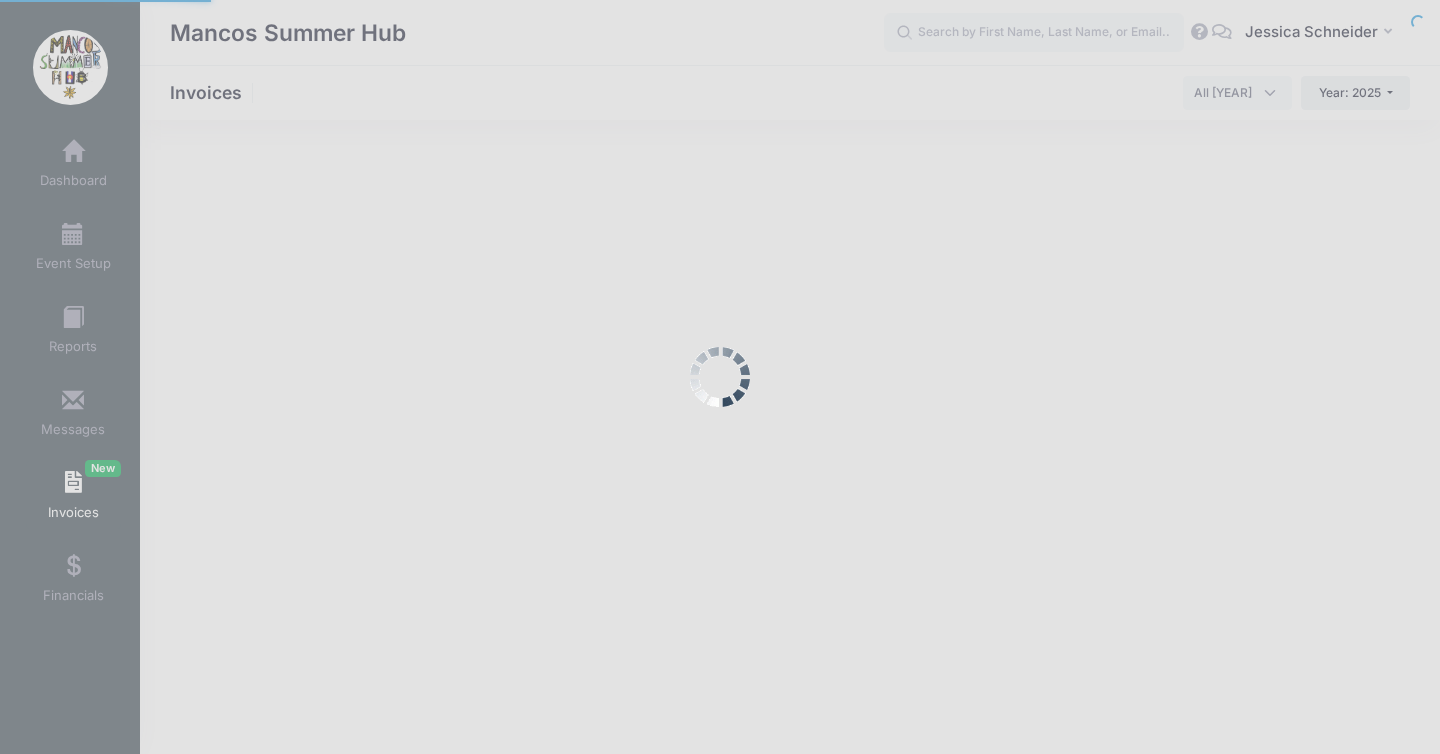 scroll, scrollTop: 0, scrollLeft: 0, axis: both 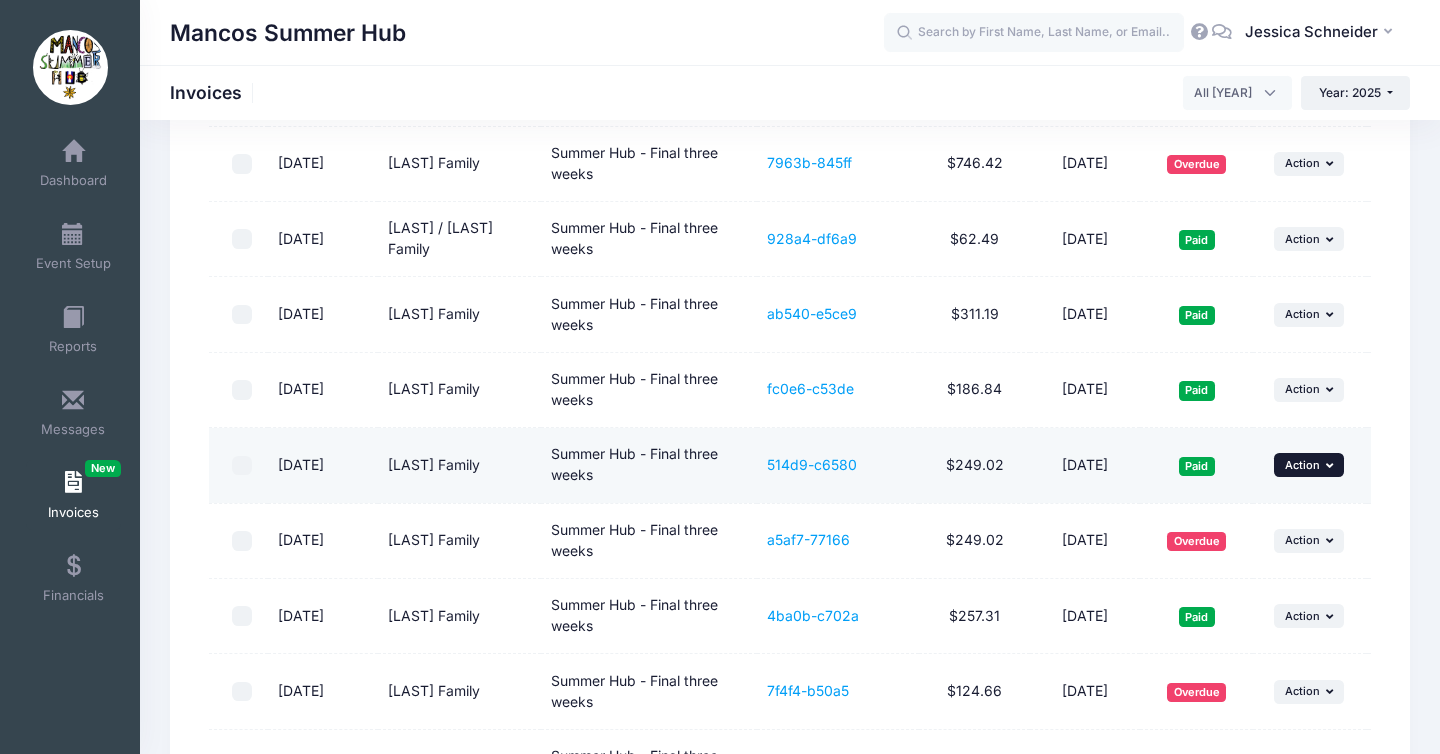 click on "Action" at bounding box center [1302, 12] 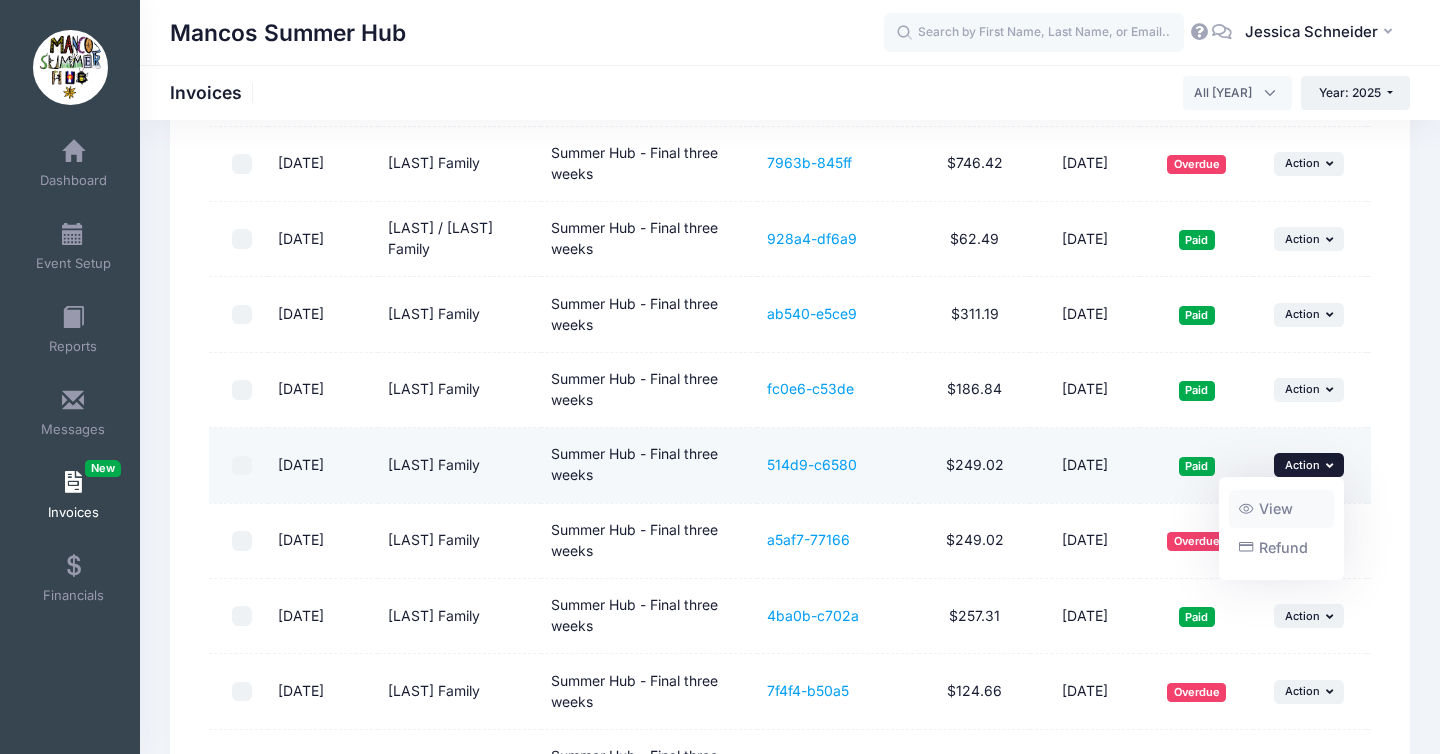 click on "View" at bounding box center [1282, 509] 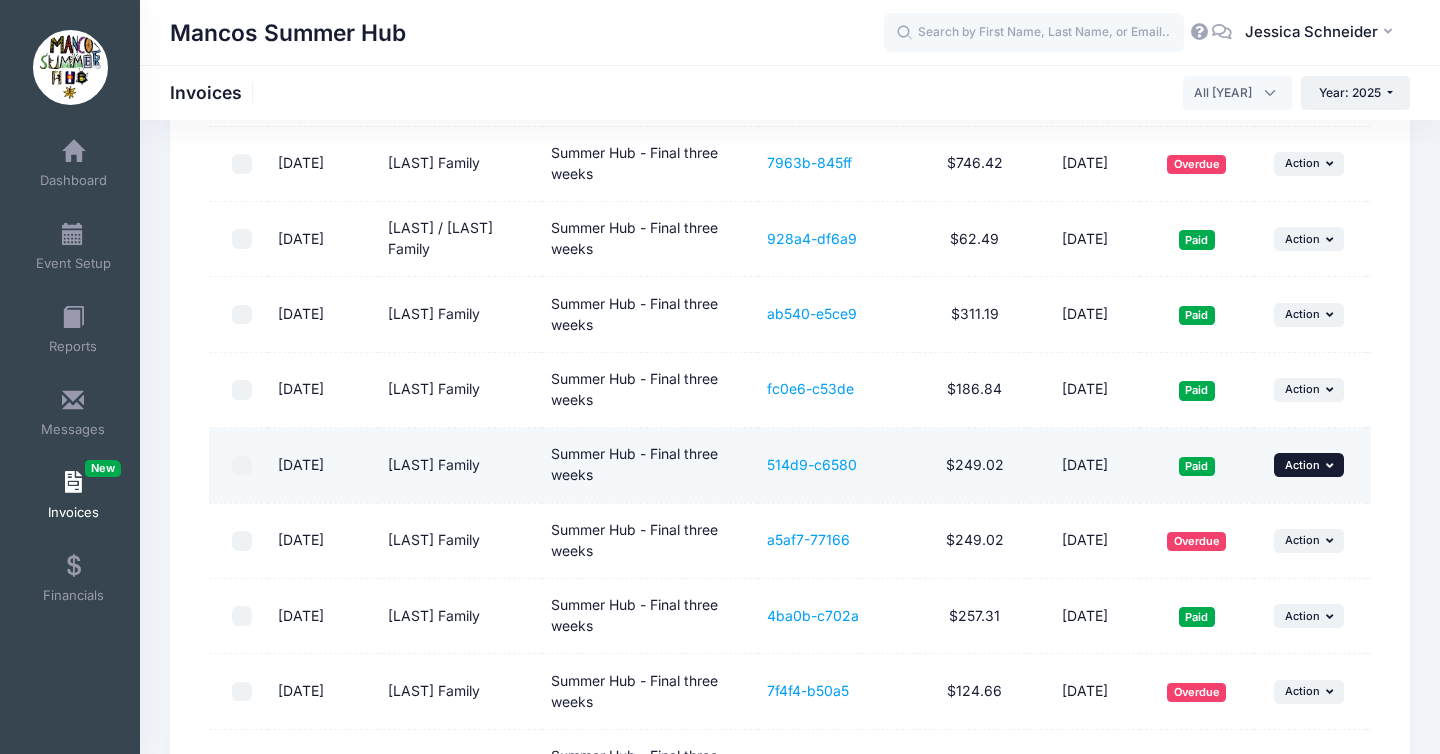 click on "Action" at bounding box center (1302, 12) 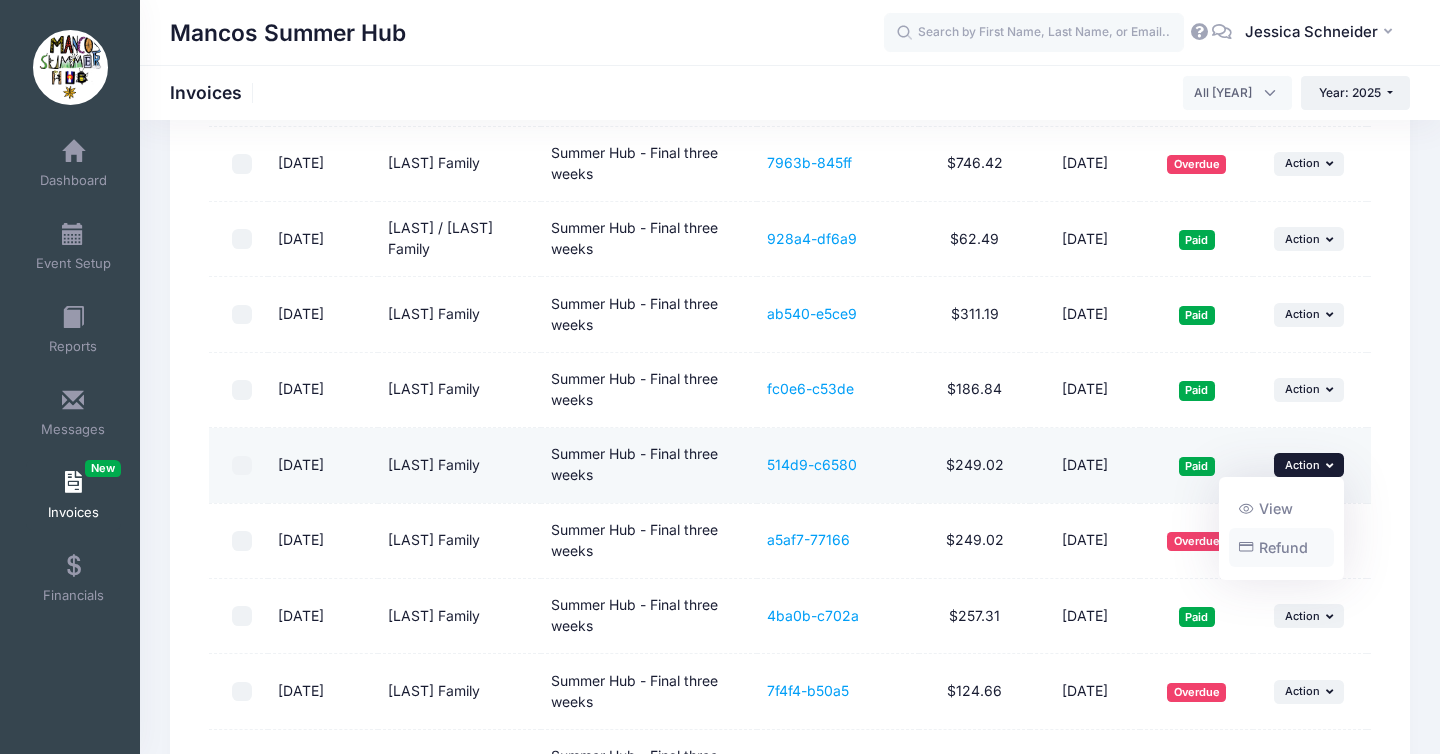click on "Refund" at bounding box center [1282, 547] 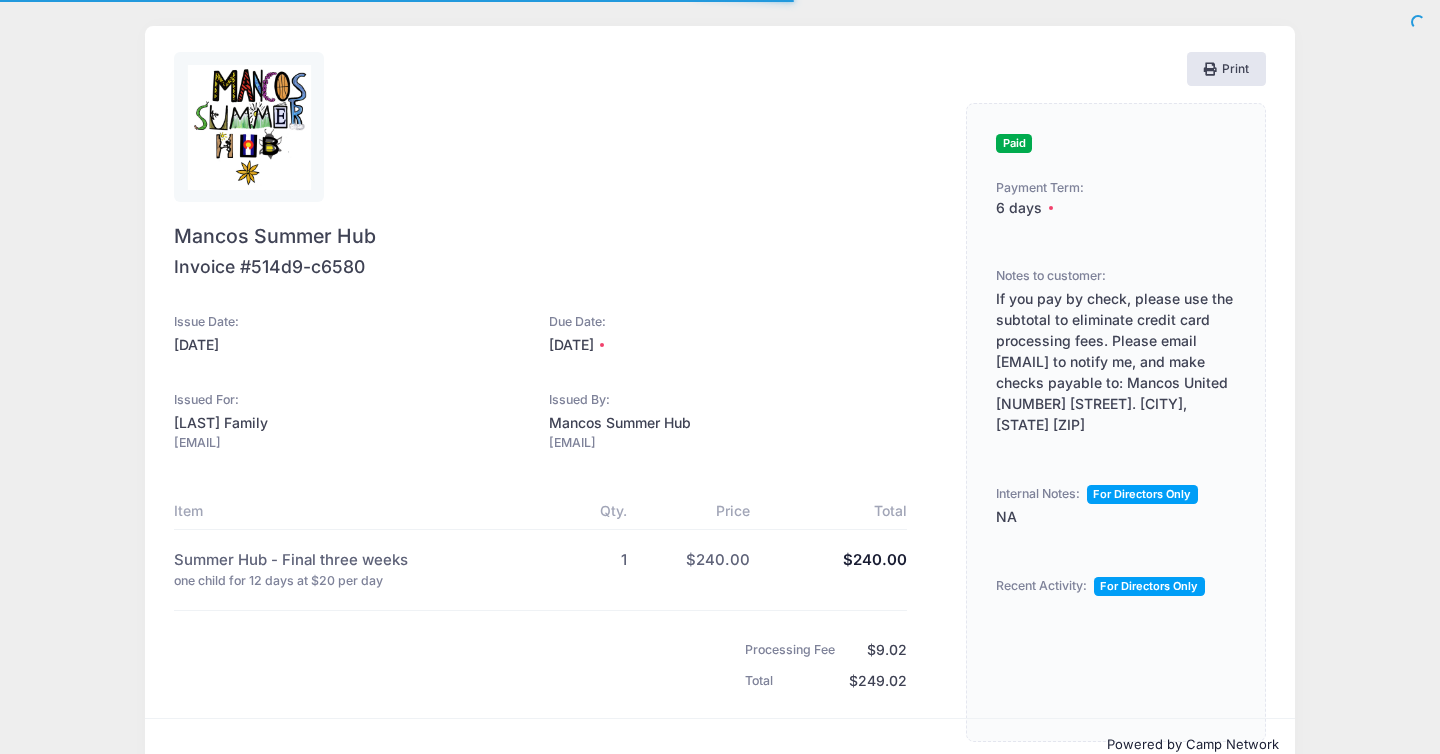 scroll, scrollTop: 0, scrollLeft: 0, axis: both 